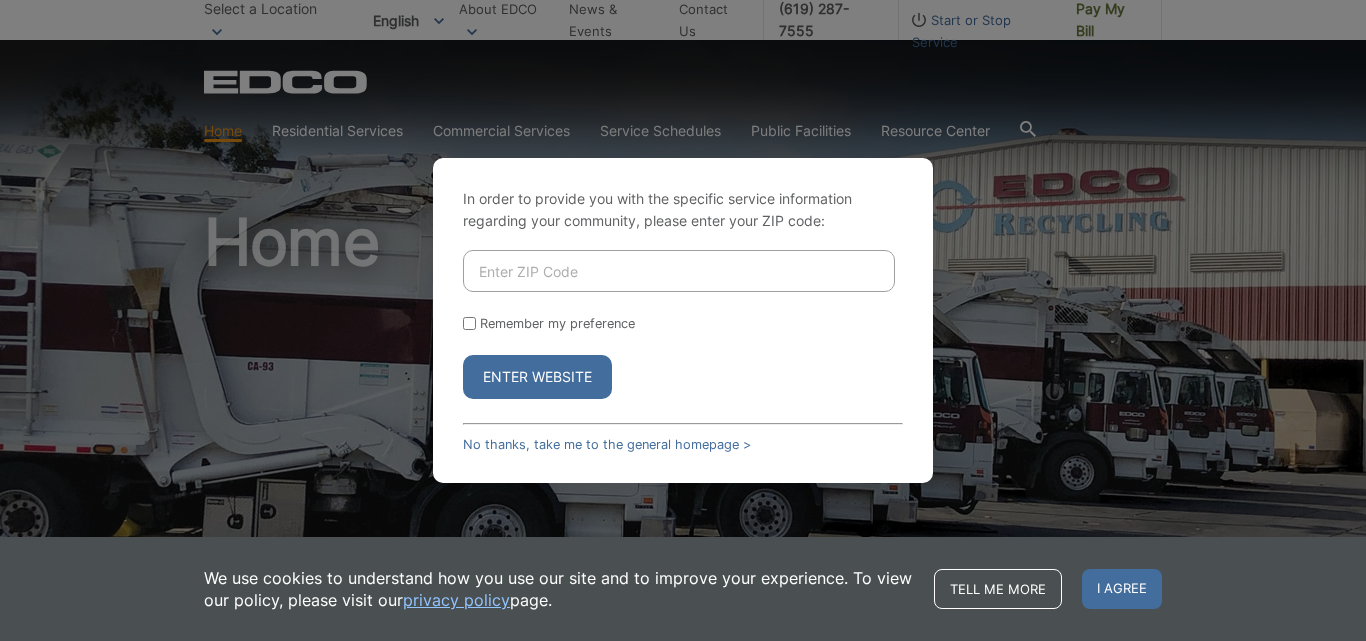 scroll, scrollTop: 0, scrollLeft: 0, axis: both 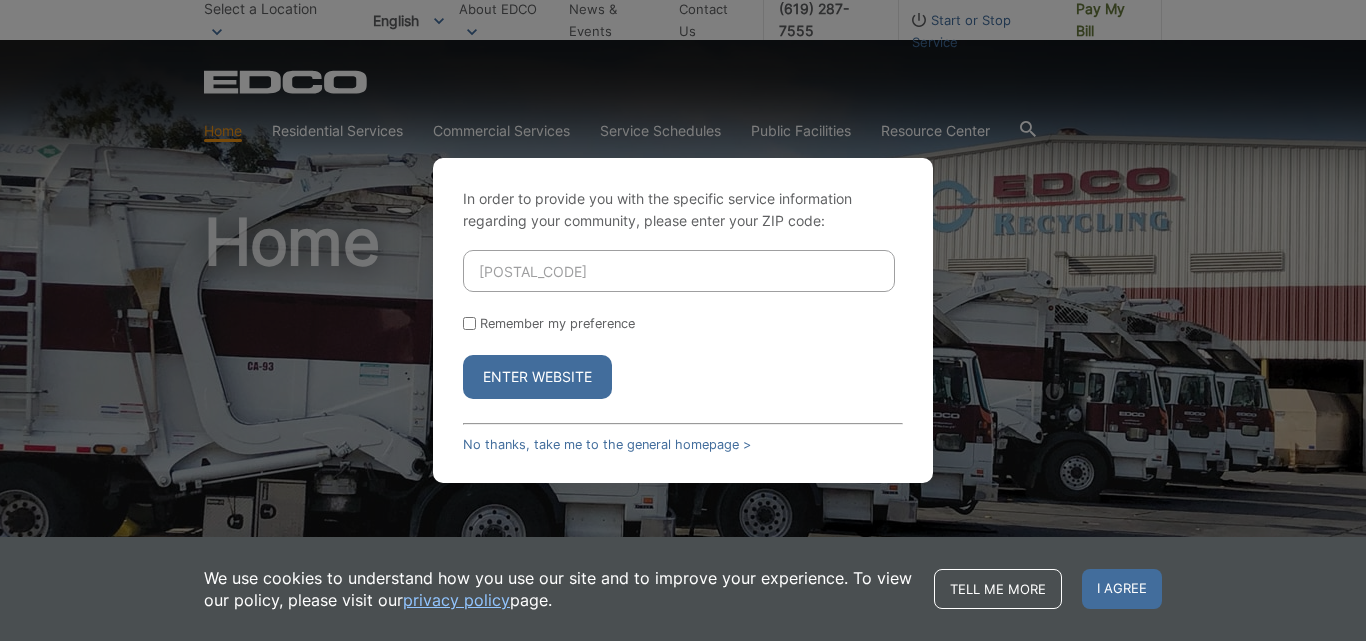 type on "92019" 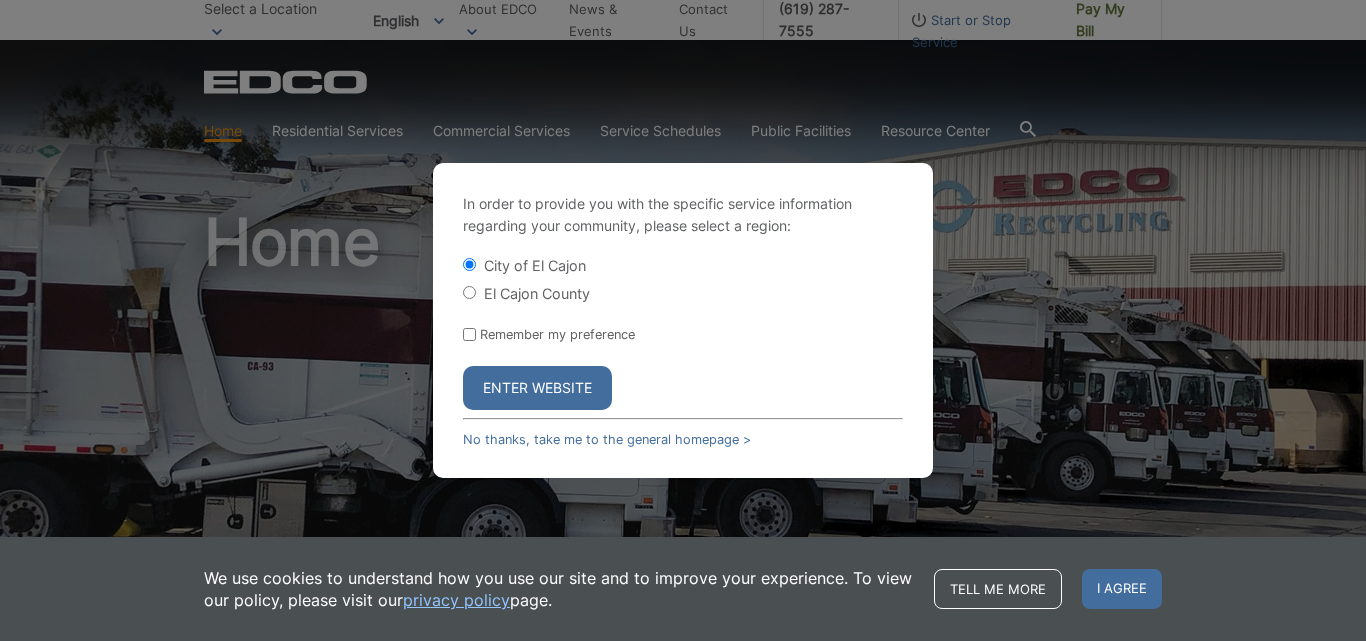 click on "Enter Website" at bounding box center [537, 388] 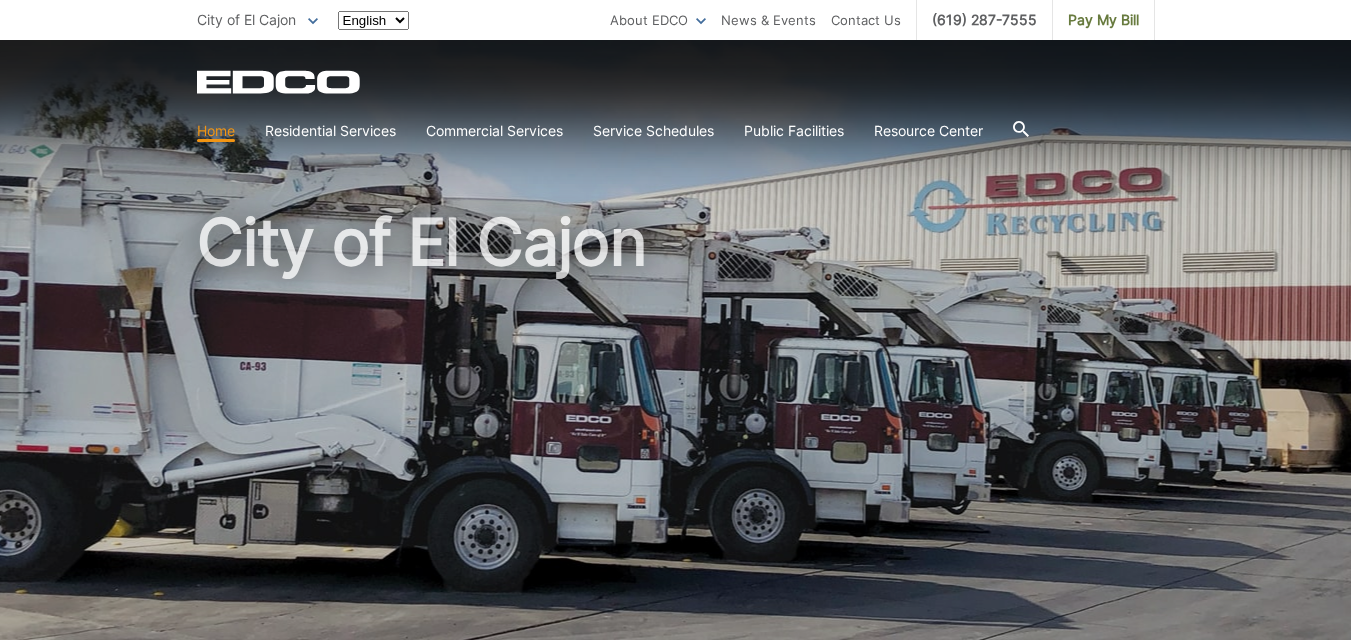 scroll, scrollTop: 0, scrollLeft: 0, axis: both 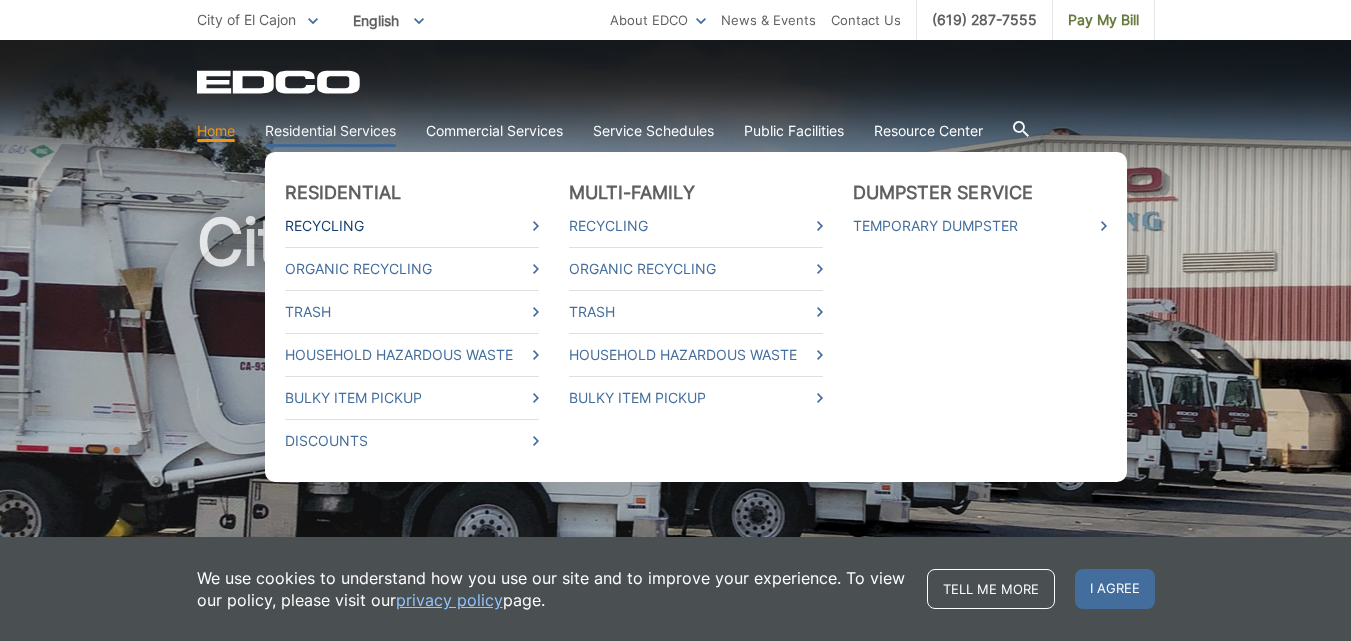 click on "Recycling" at bounding box center [412, 226] 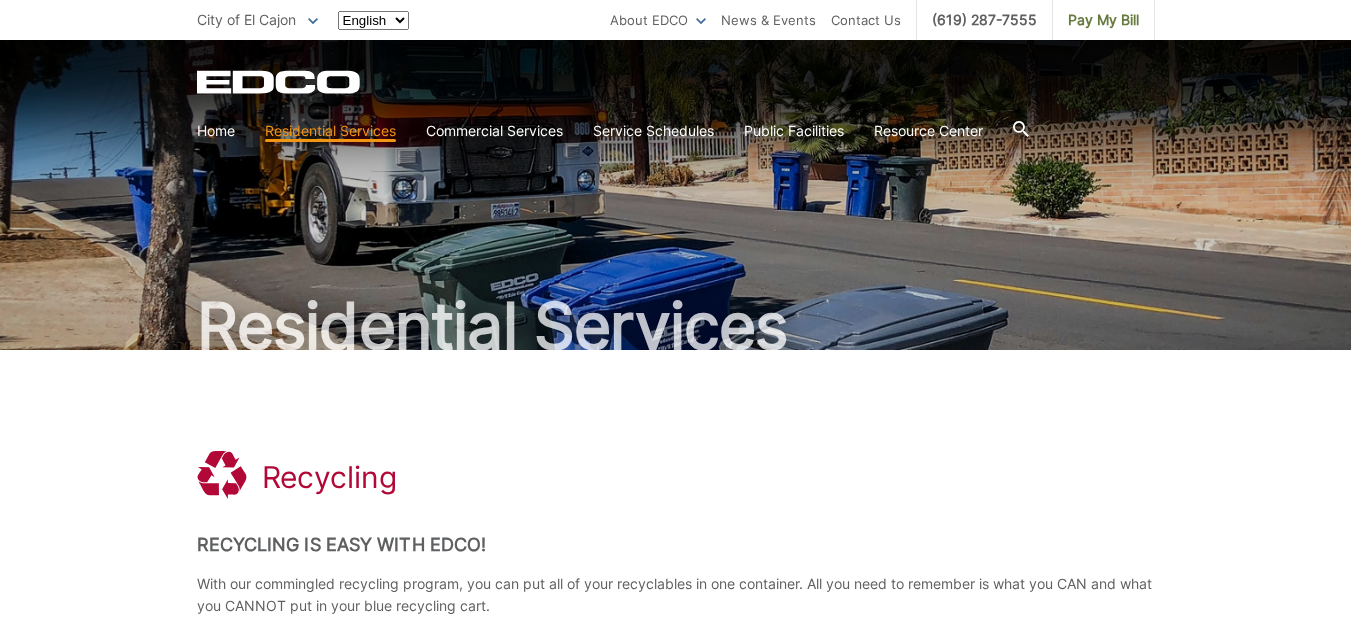 scroll, scrollTop: 0, scrollLeft: 0, axis: both 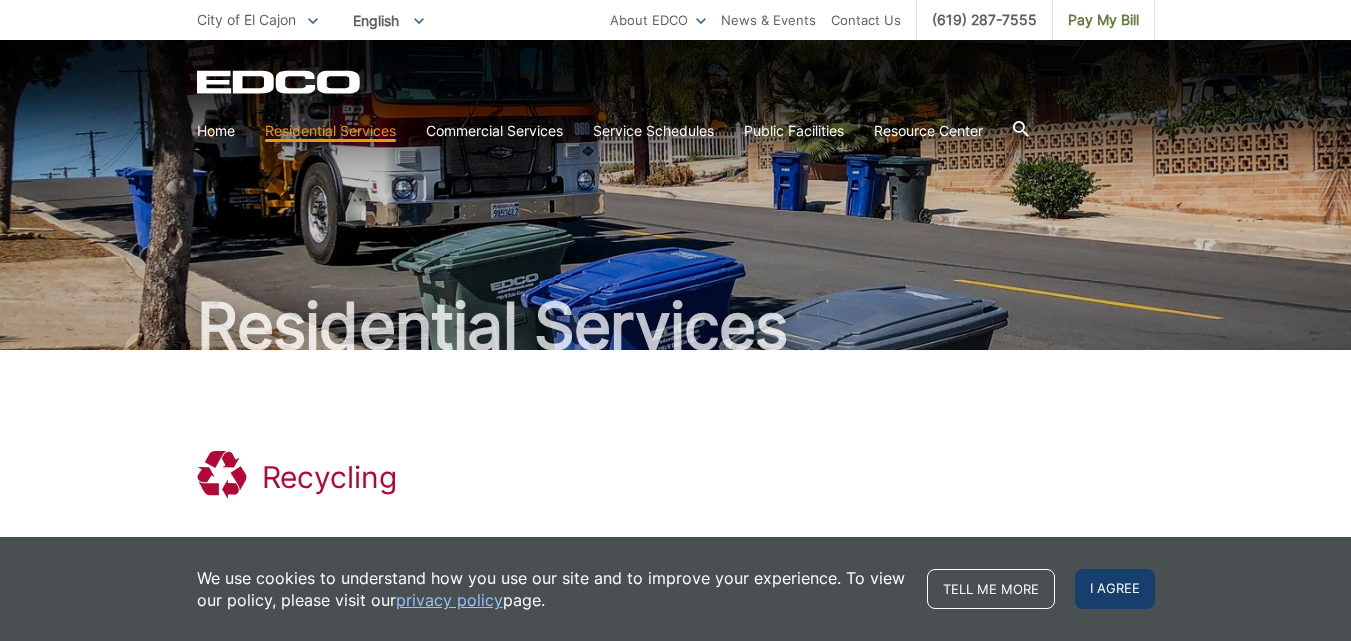 click on "I agree" at bounding box center (1115, 589) 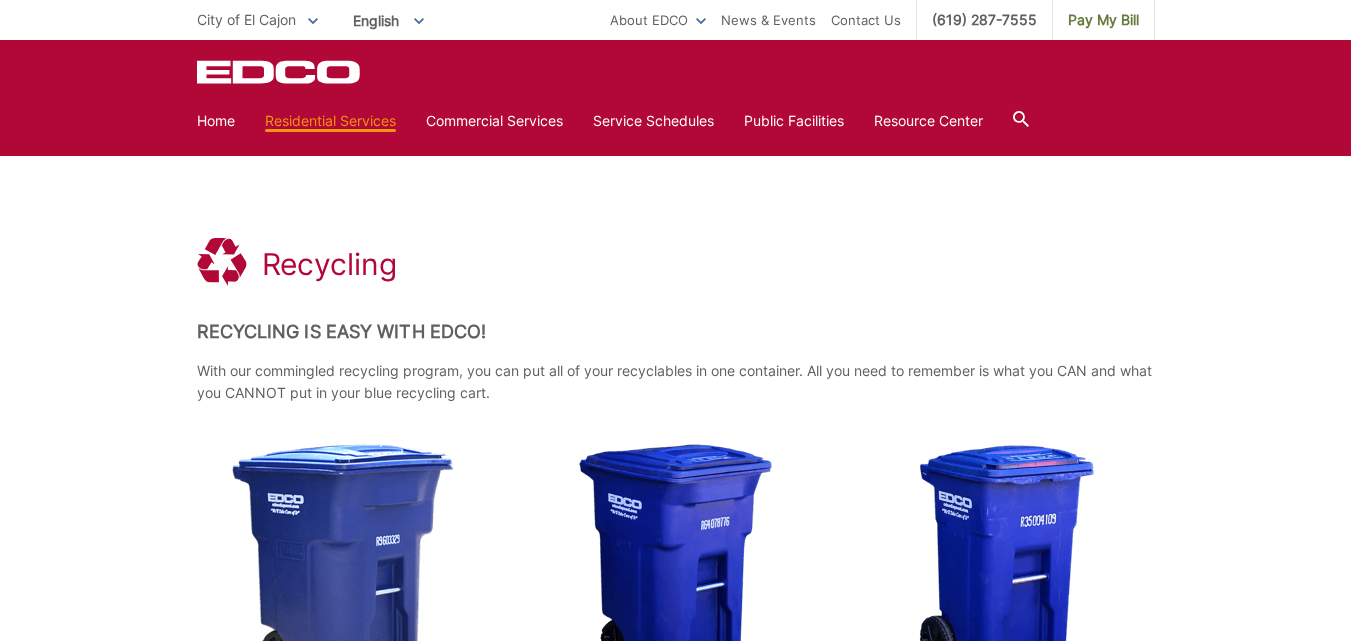 scroll, scrollTop: 0, scrollLeft: 0, axis: both 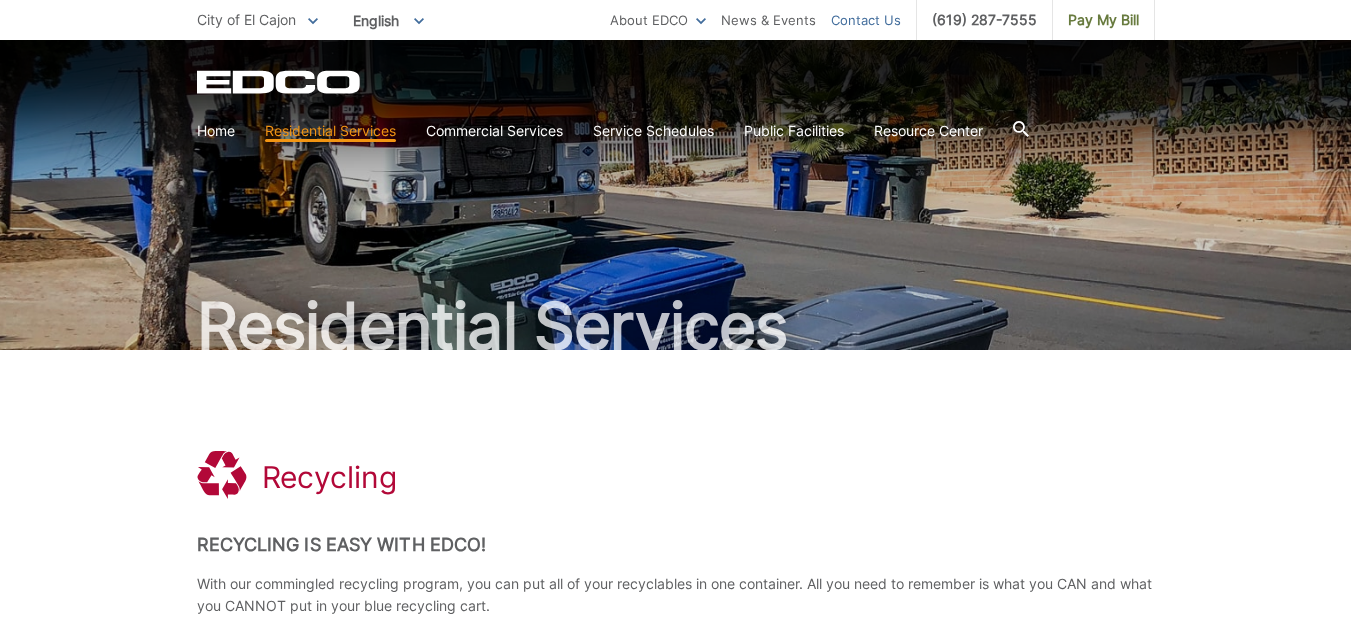 click on "Contact Us" at bounding box center (866, 20) 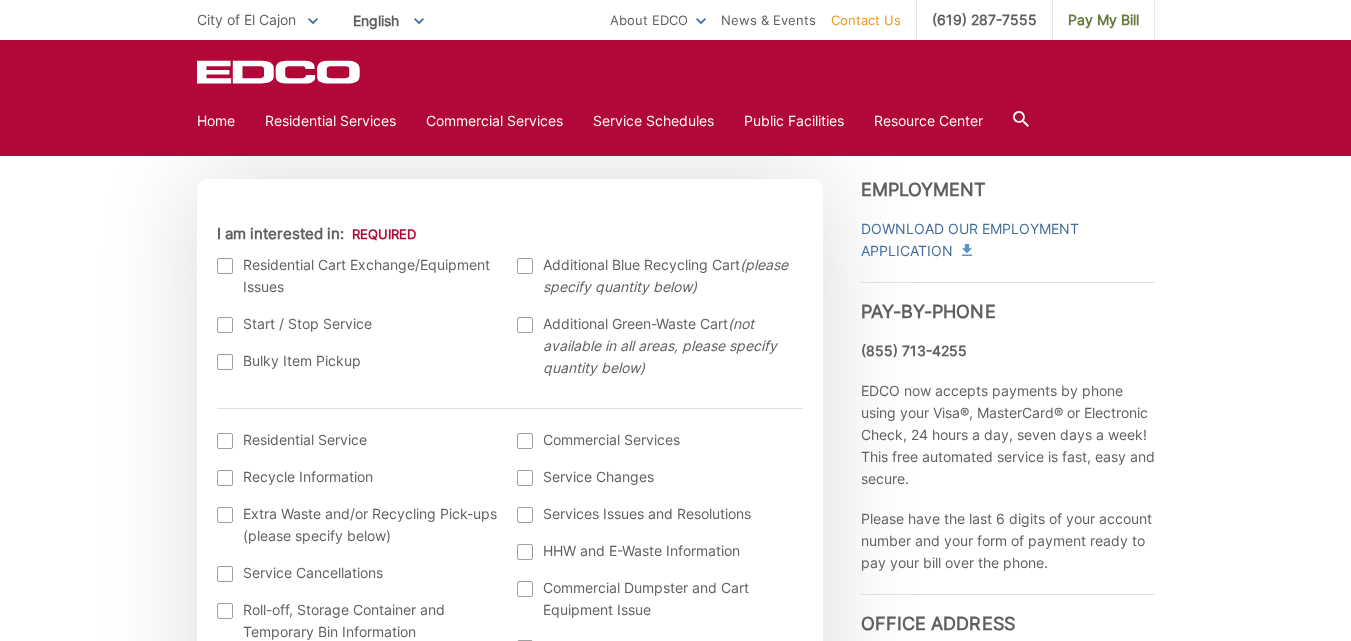 scroll, scrollTop: 586, scrollLeft: 0, axis: vertical 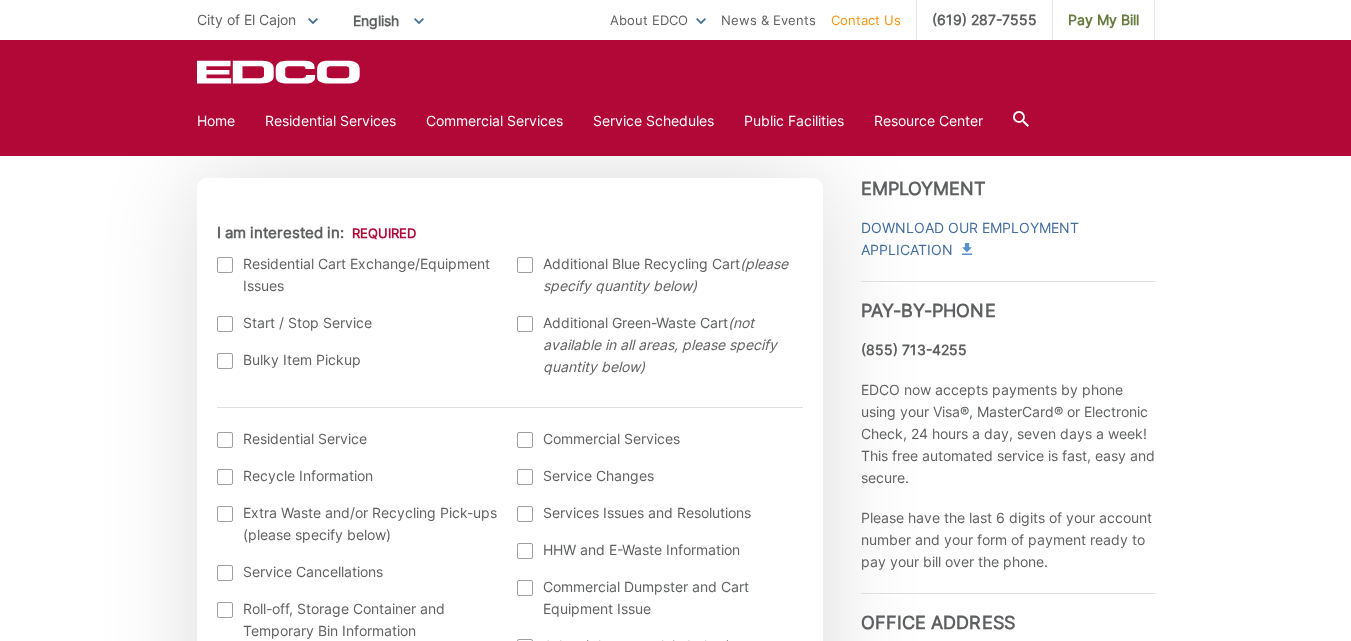click at bounding box center (225, 265) 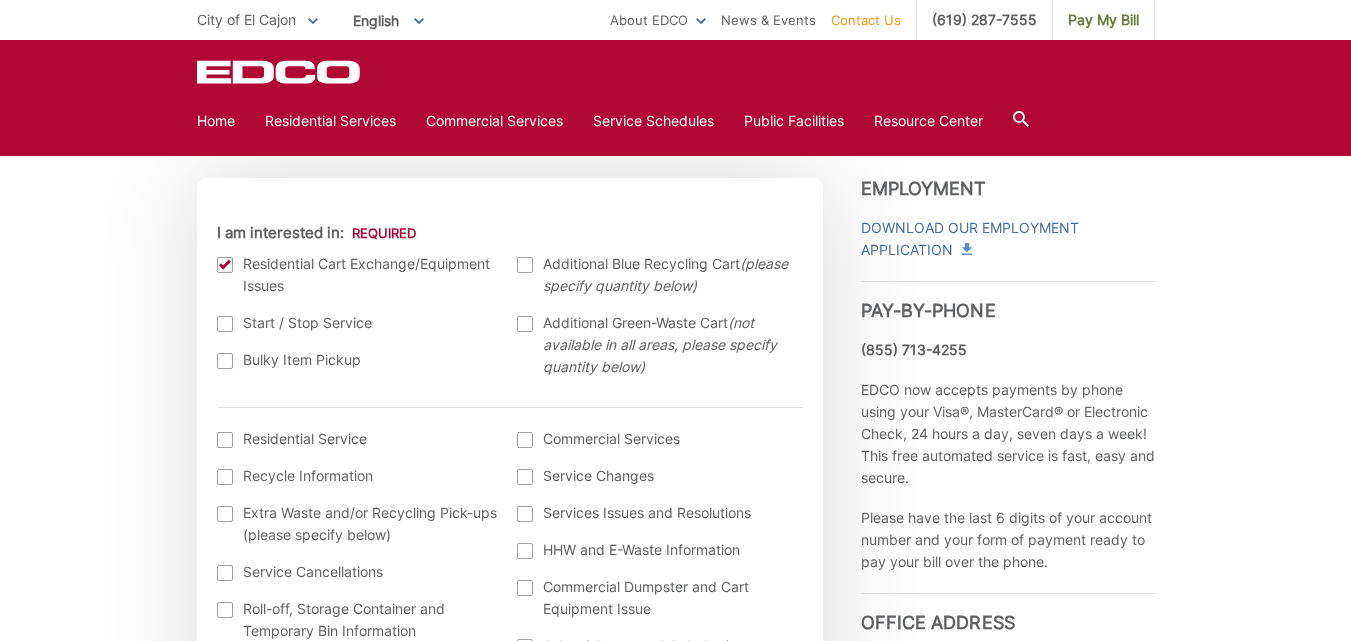 click at bounding box center [525, 265] 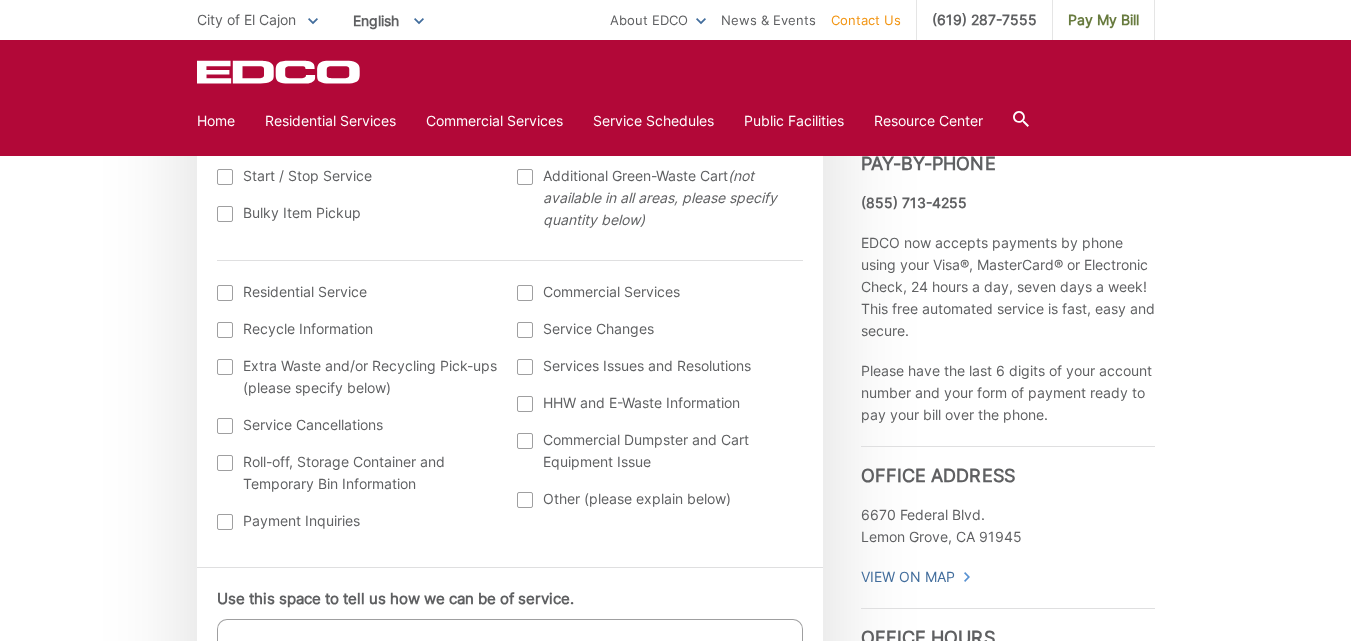 scroll, scrollTop: 739, scrollLeft: 0, axis: vertical 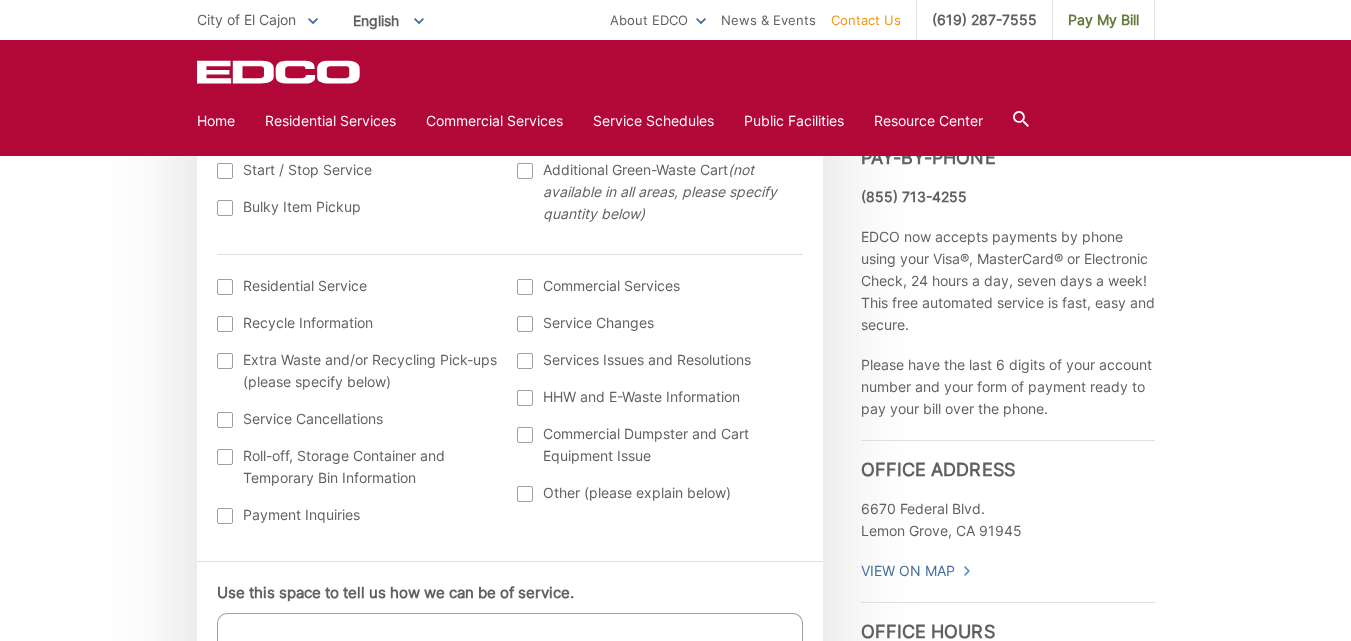 click at bounding box center (225, 287) 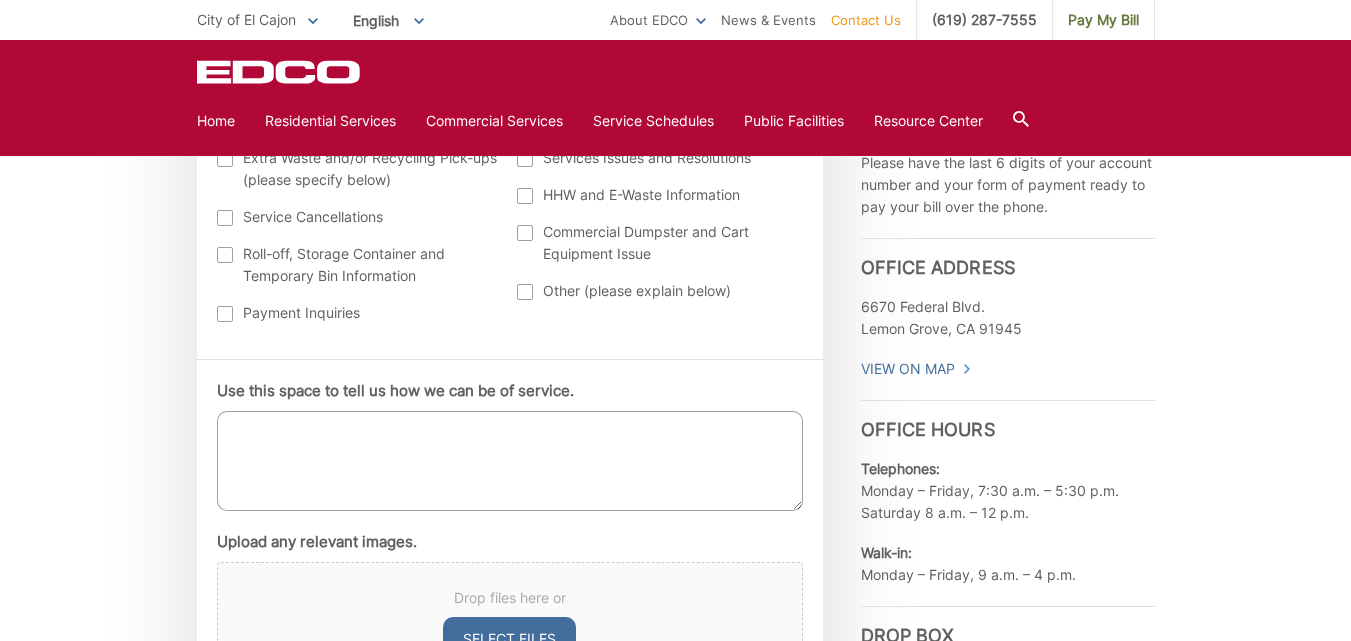 scroll, scrollTop: 944, scrollLeft: 0, axis: vertical 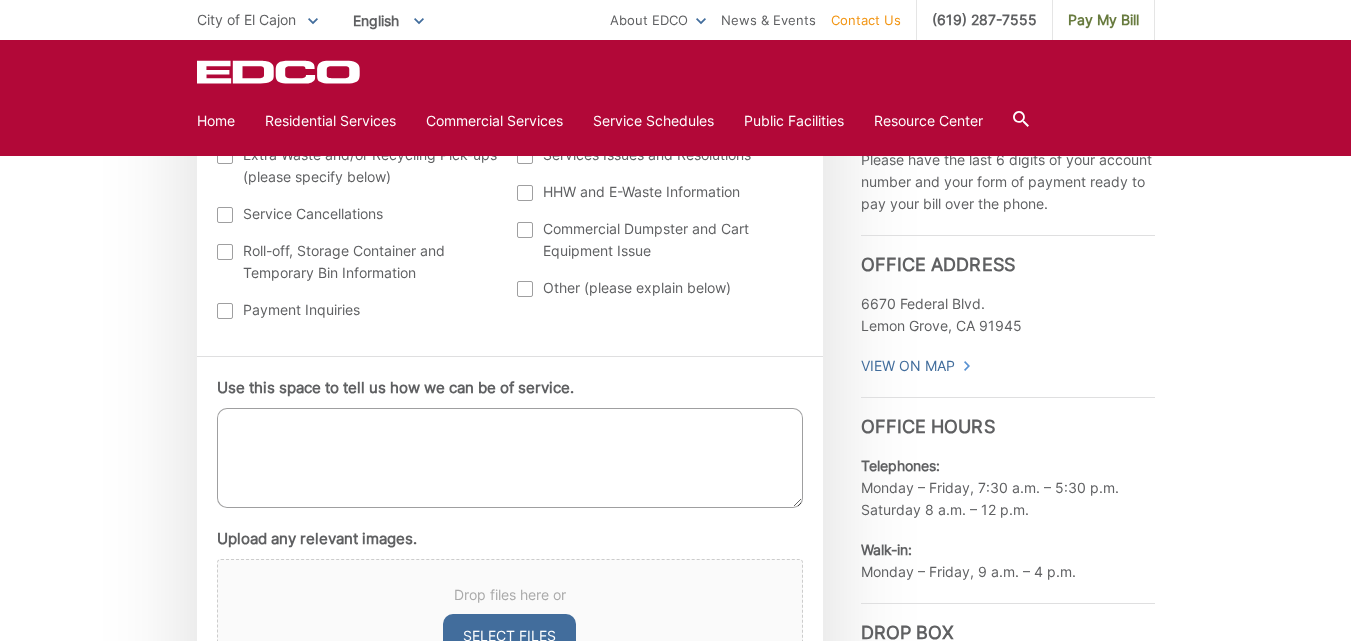 click on "Use this space to tell us how we can be of service." at bounding box center (510, 458) 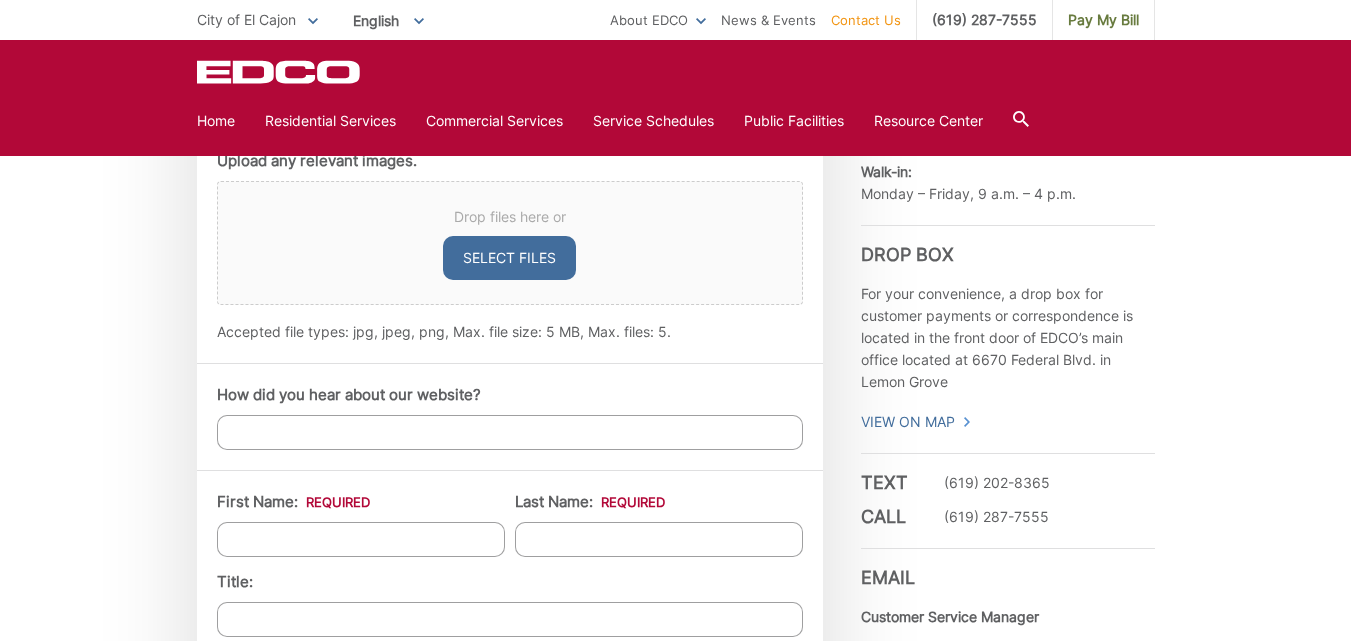 scroll, scrollTop: 1325, scrollLeft: 0, axis: vertical 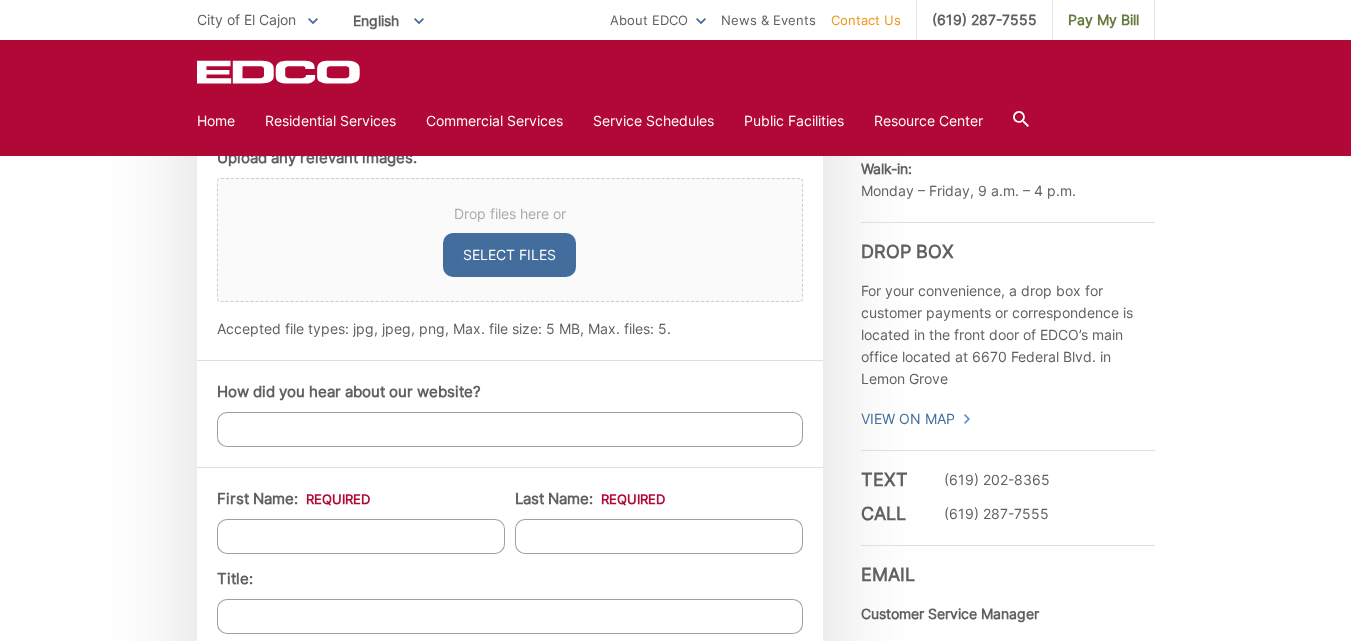 type on "We are apart of a HOA service to EDCO. A couple of weeks ago my son noticed that are blue recycling bin was much smaller than our original cart. Please advise, do I contact my HOA or is this a service that you provide." 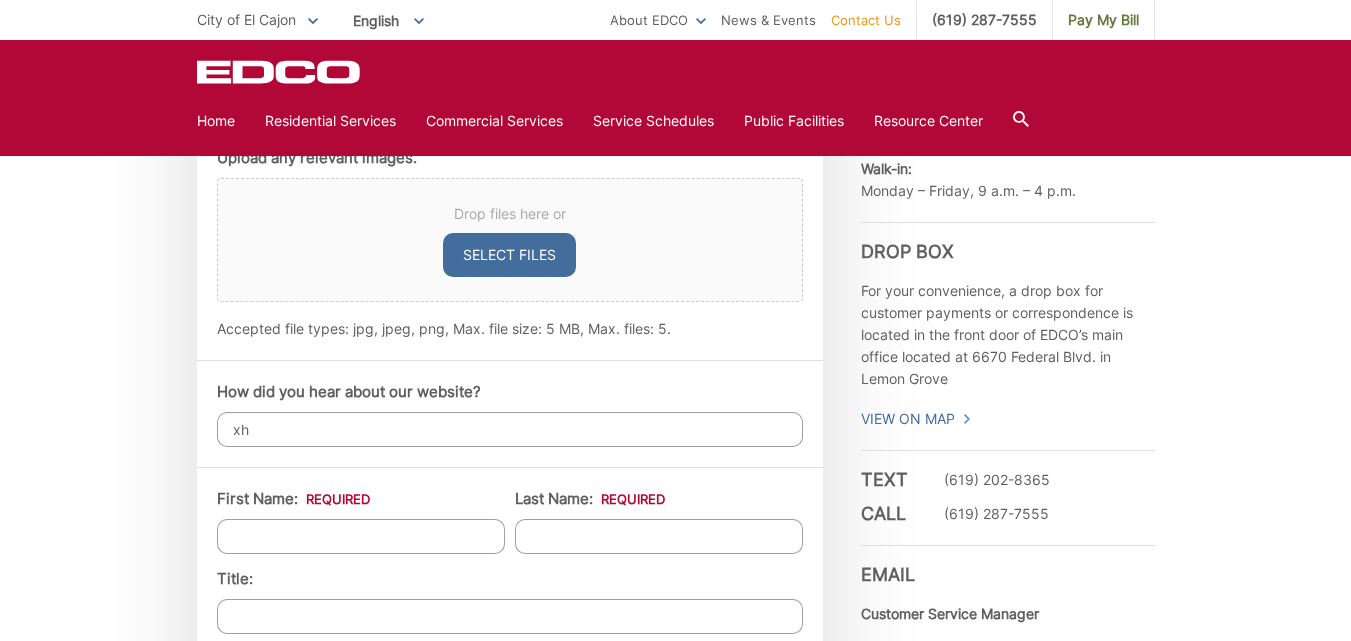 type on "x" 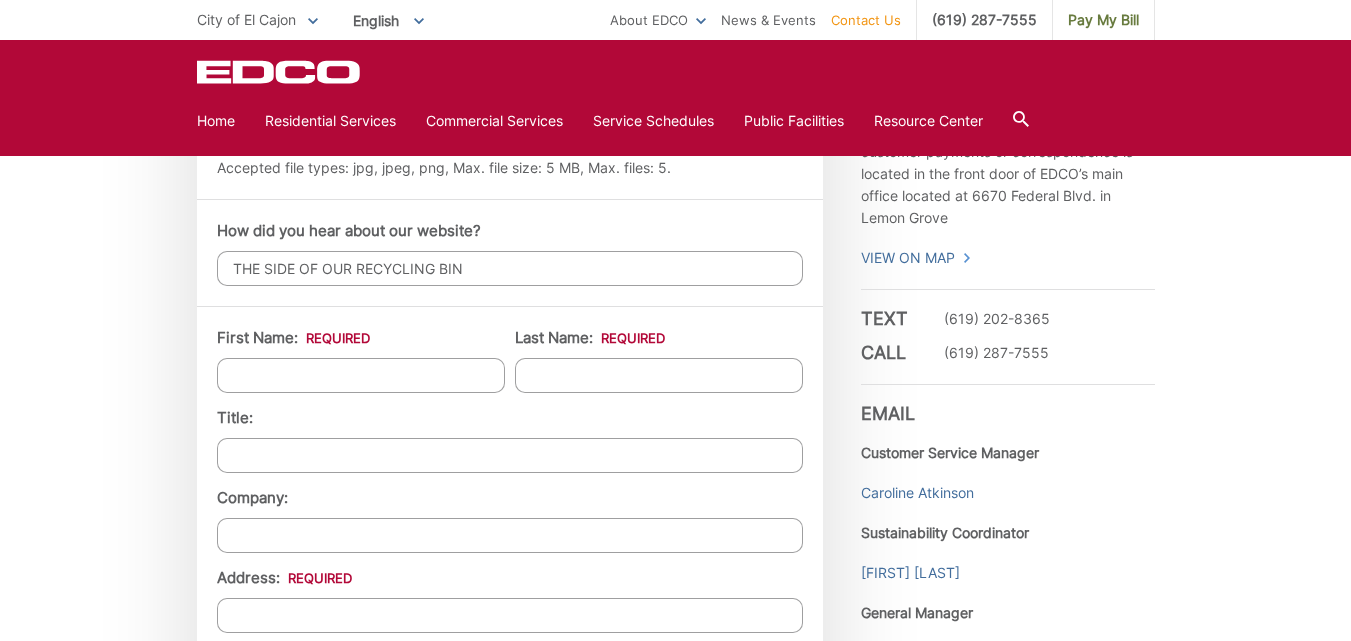 scroll, scrollTop: 1494, scrollLeft: 0, axis: vertical 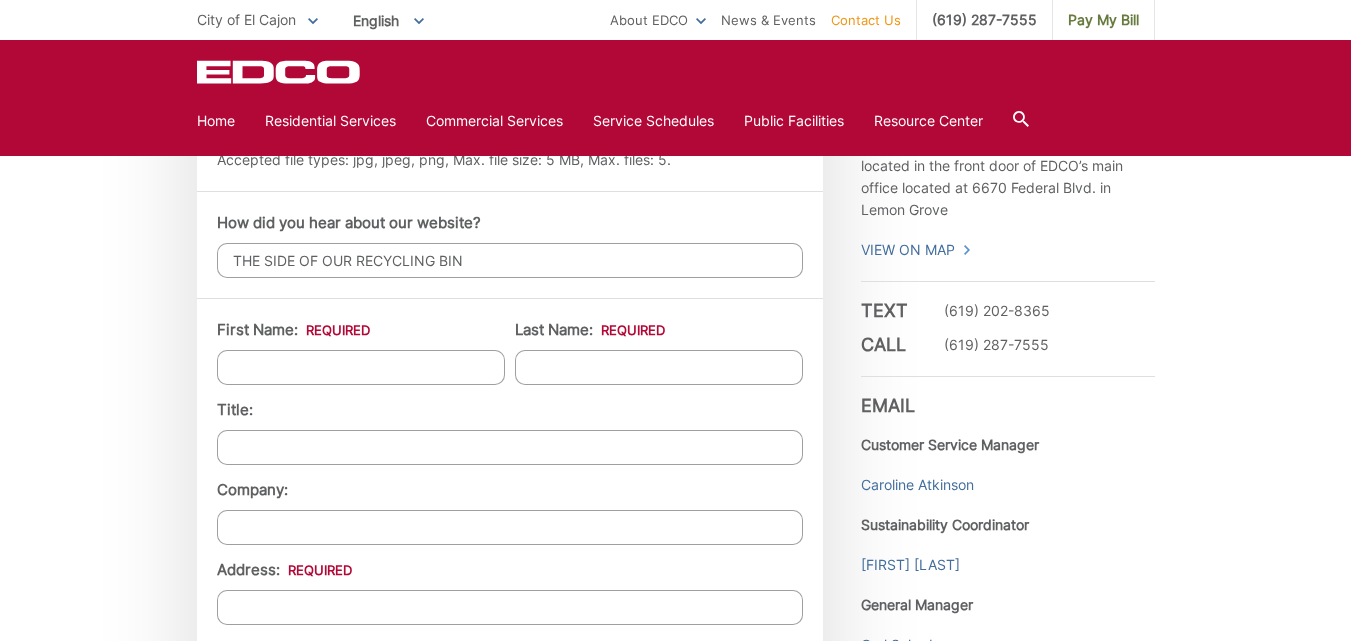 type on "THE SIDE OF OUR RECYCLING BIN" 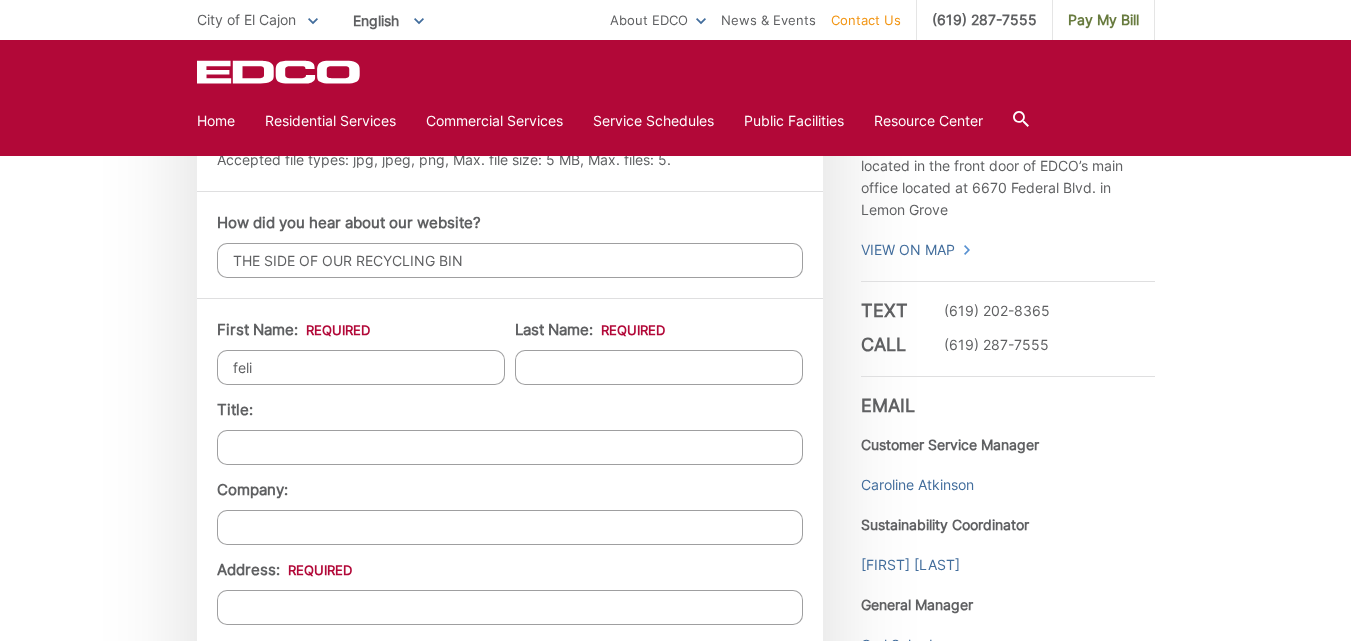 type on "Felicia" 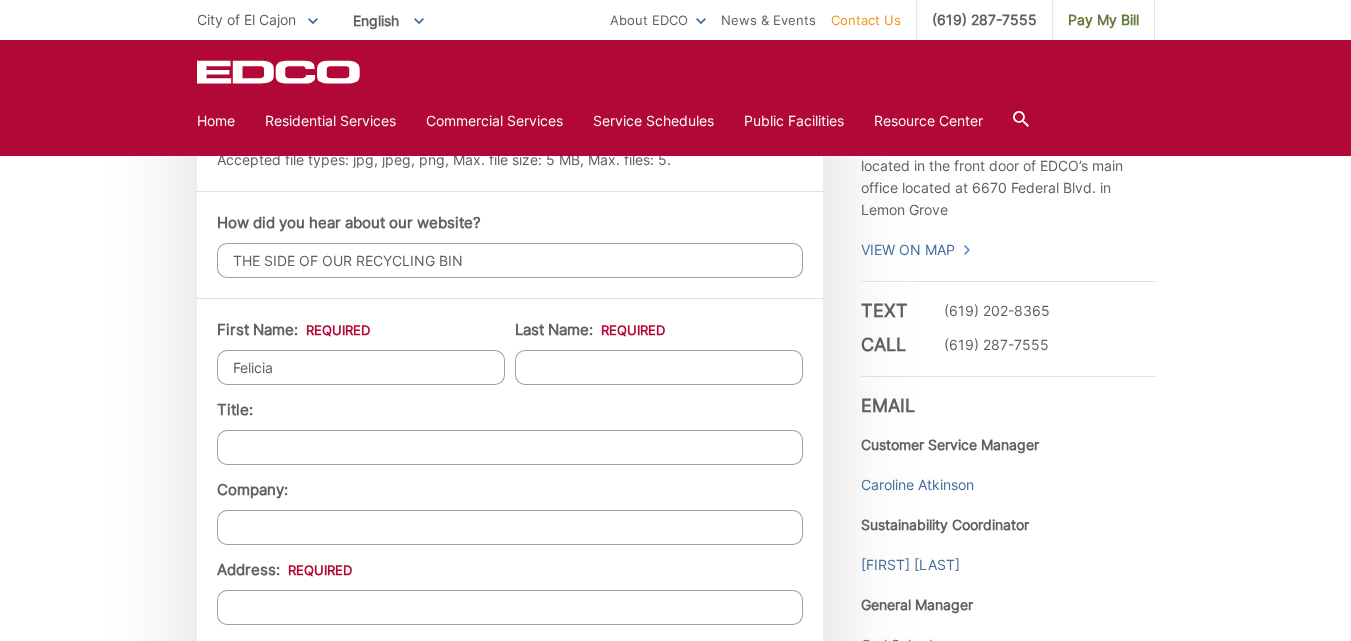 type on "Ferrell" 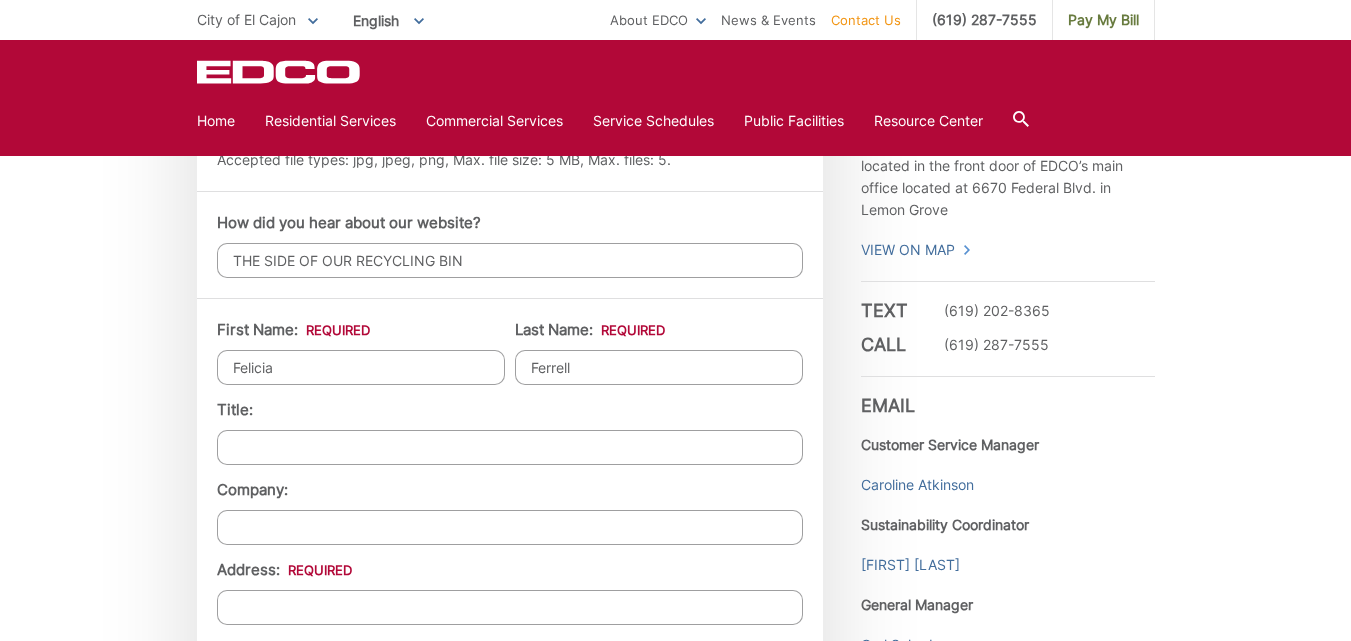type on "1248 Sundale Road" 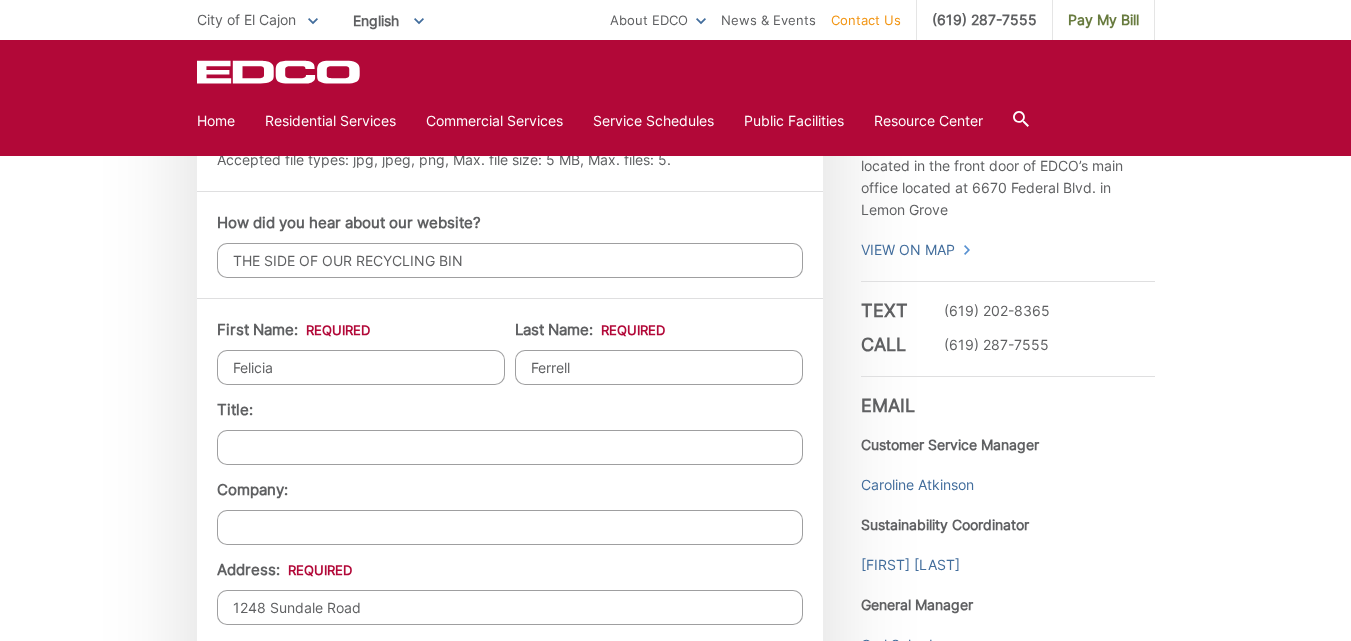 type on "El Cajon" 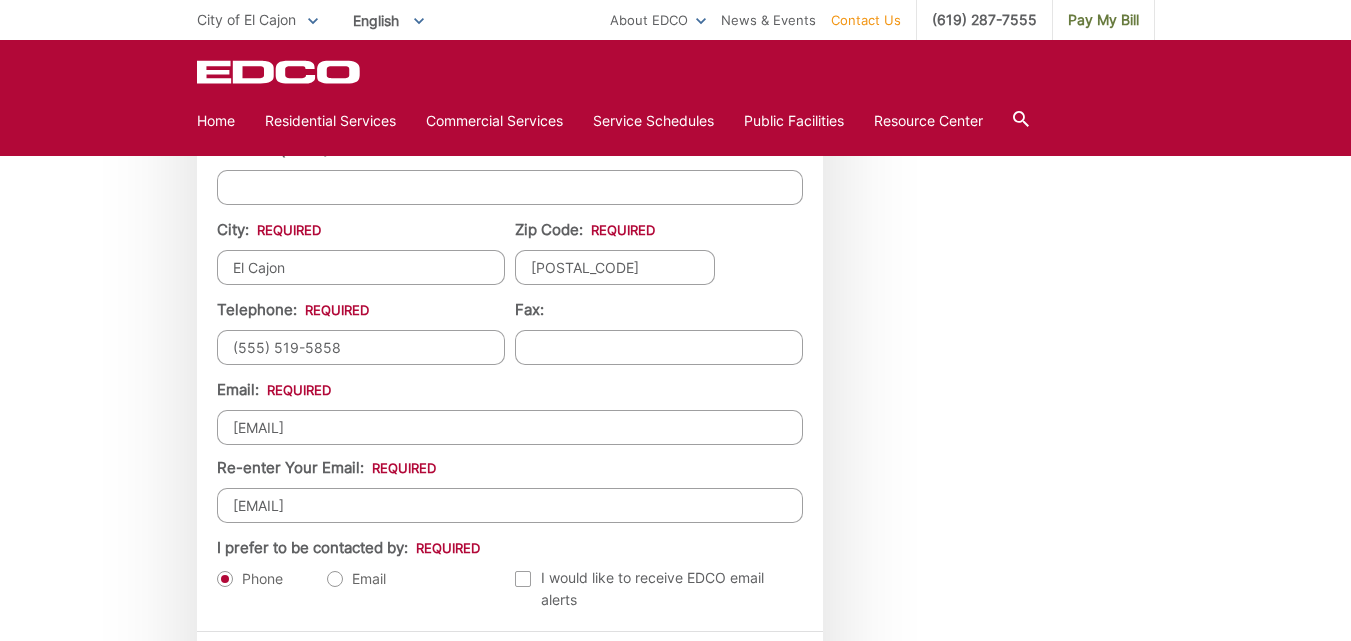 scroll, scrollTop: 1995, scrollLeft: 0, axis: vertical 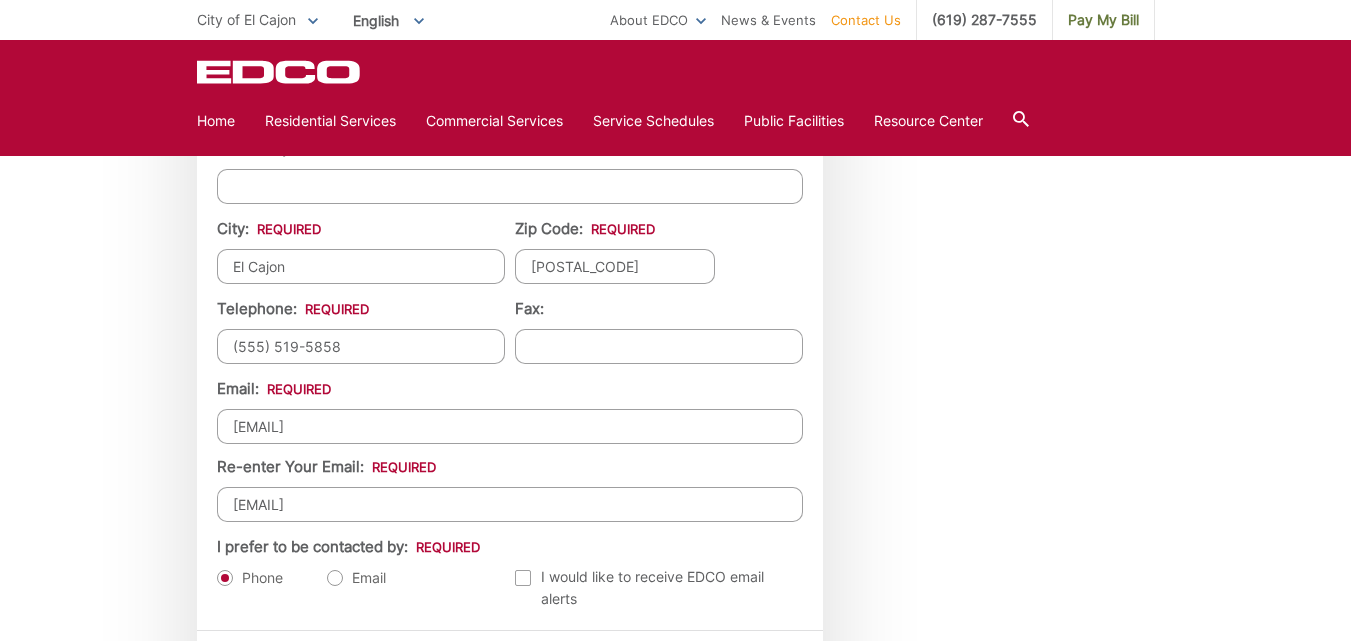 click on "[EMAIL]" at bounding box center [510, 426] 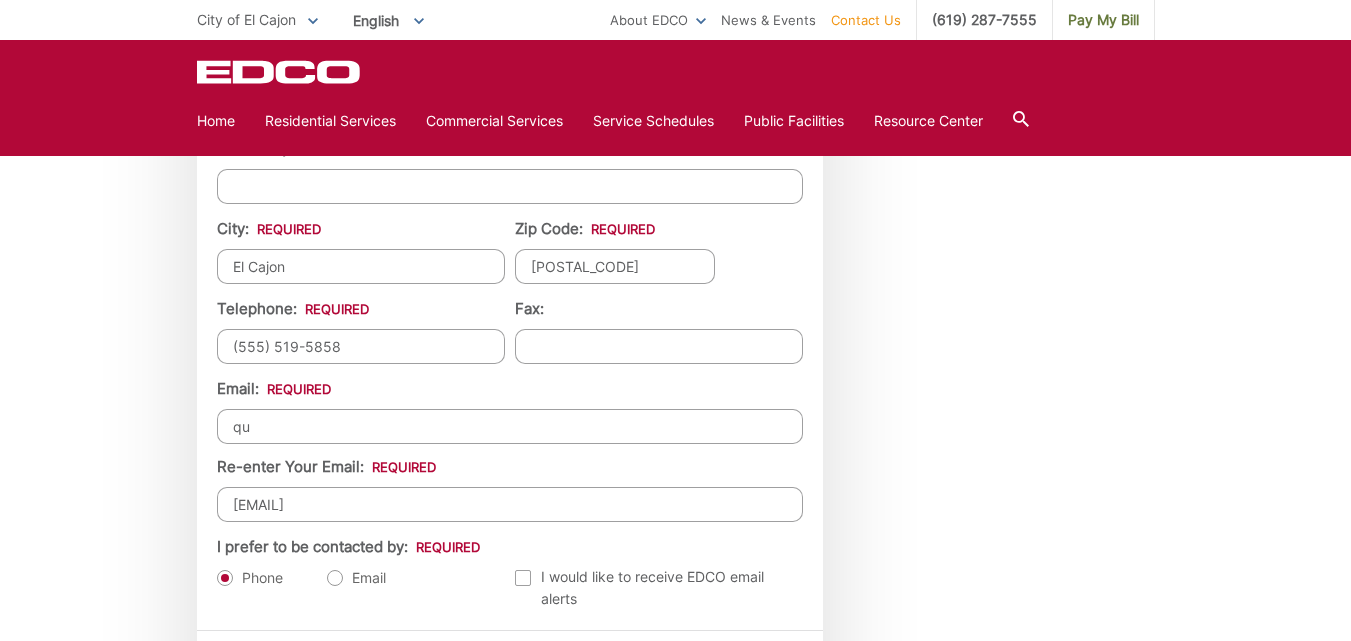 type on "q" 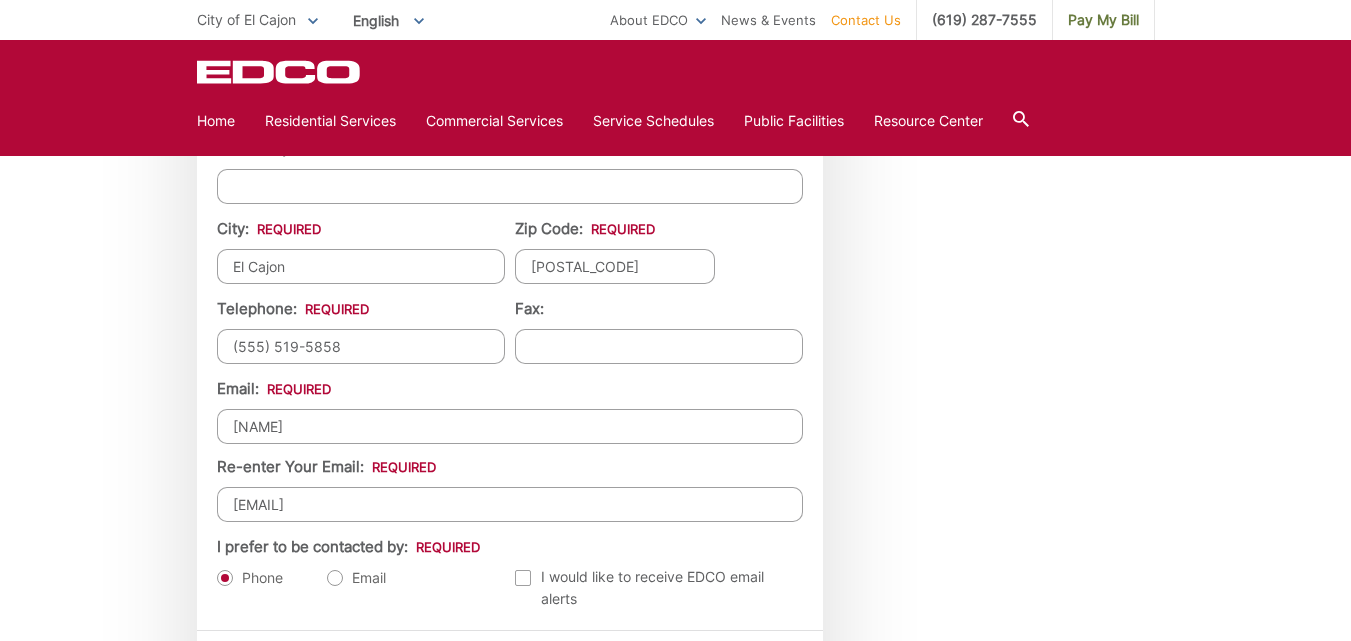 type on "[EMAIL]" 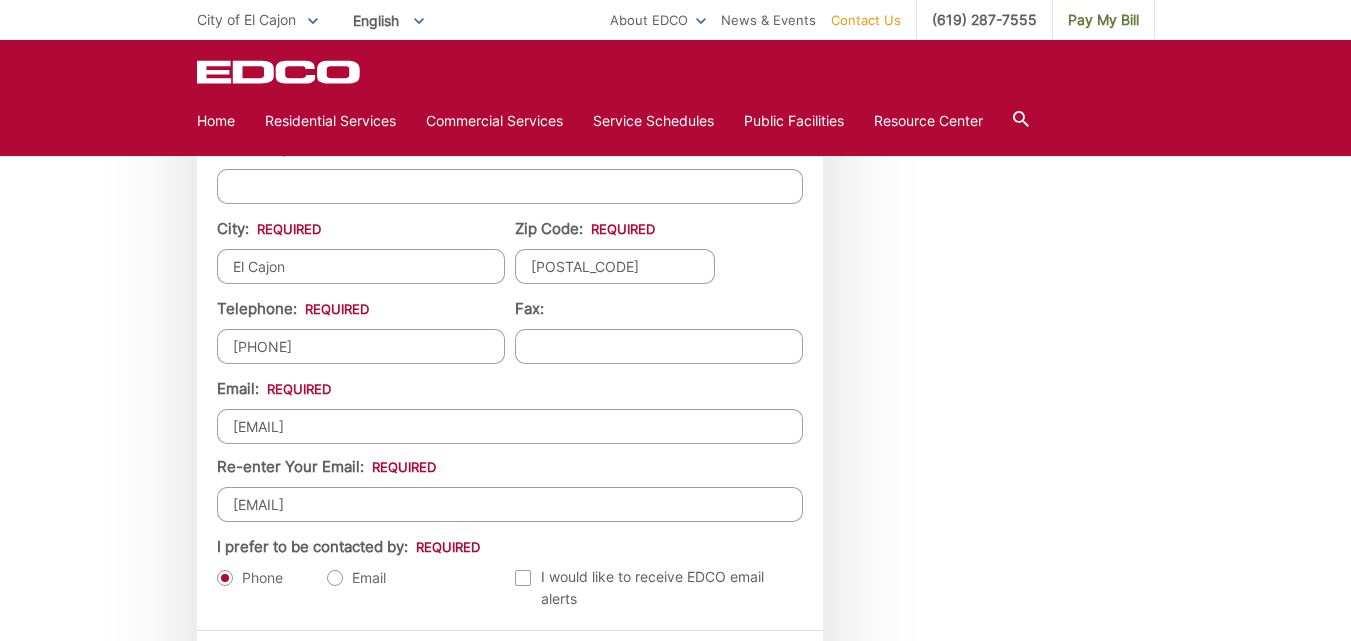 type on "(555) 519-5858" 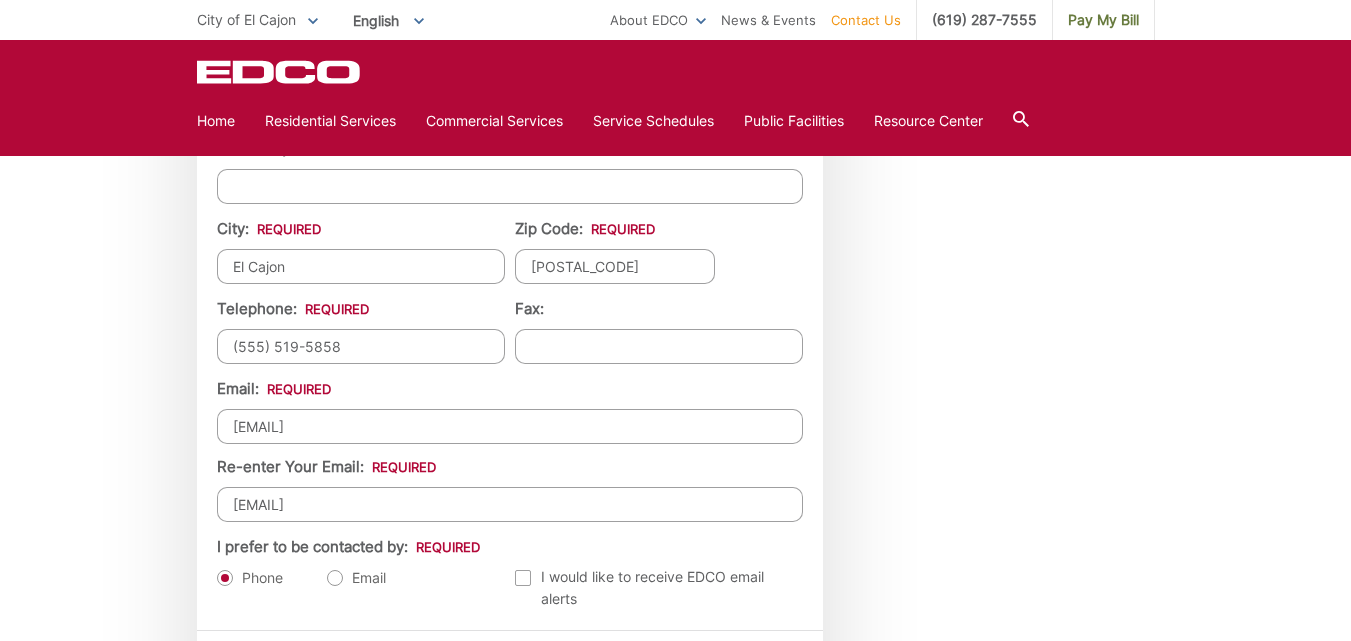 click on "[EMAIL]" at bounding box center [510, 504] 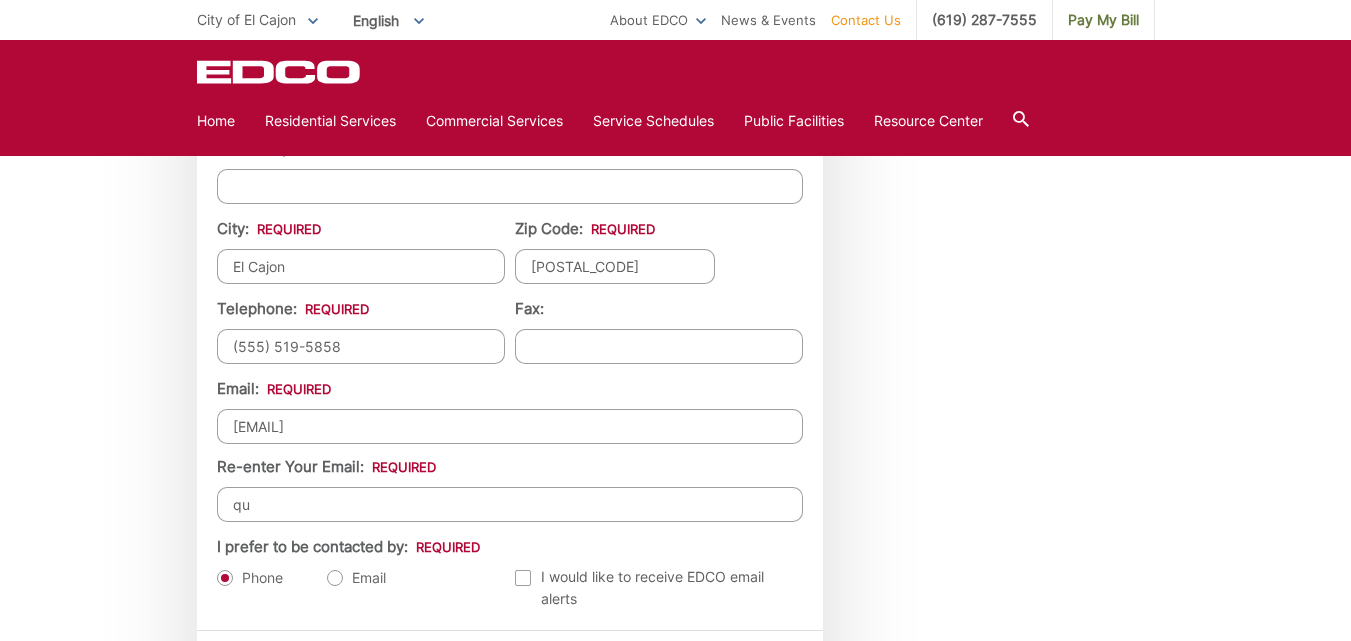 type on "q" 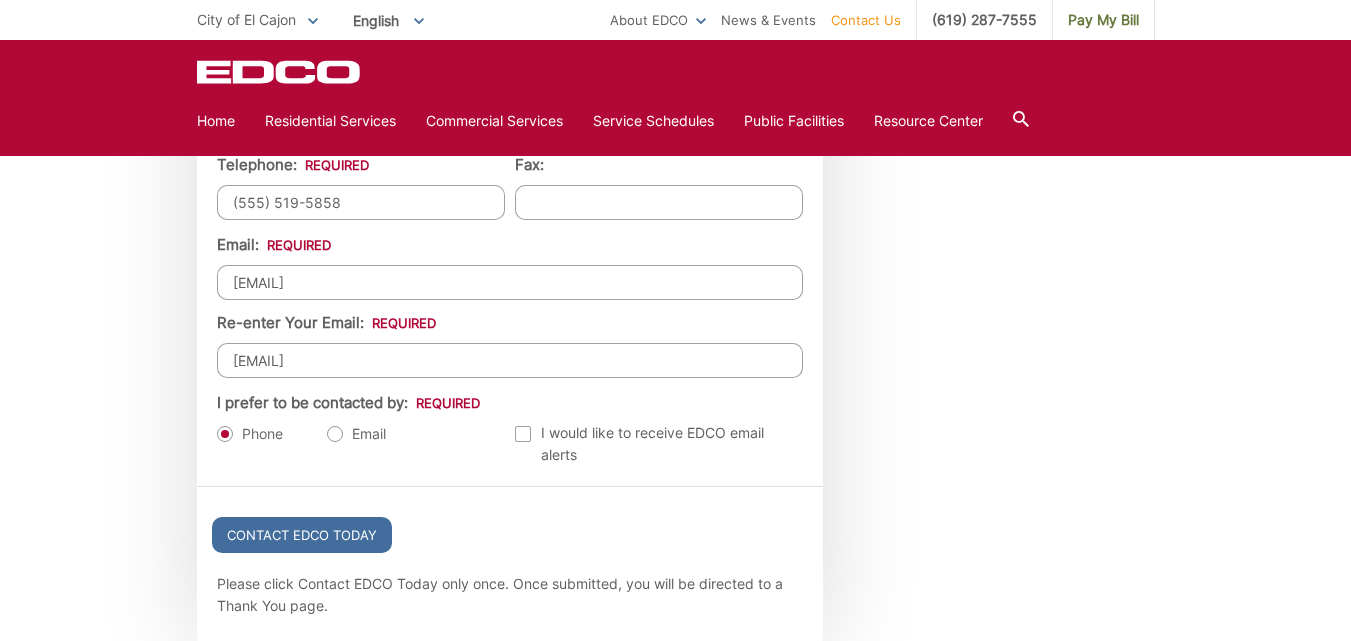 scroll, scrollTop: 2172, scrollLeft: 0, axis: vertical 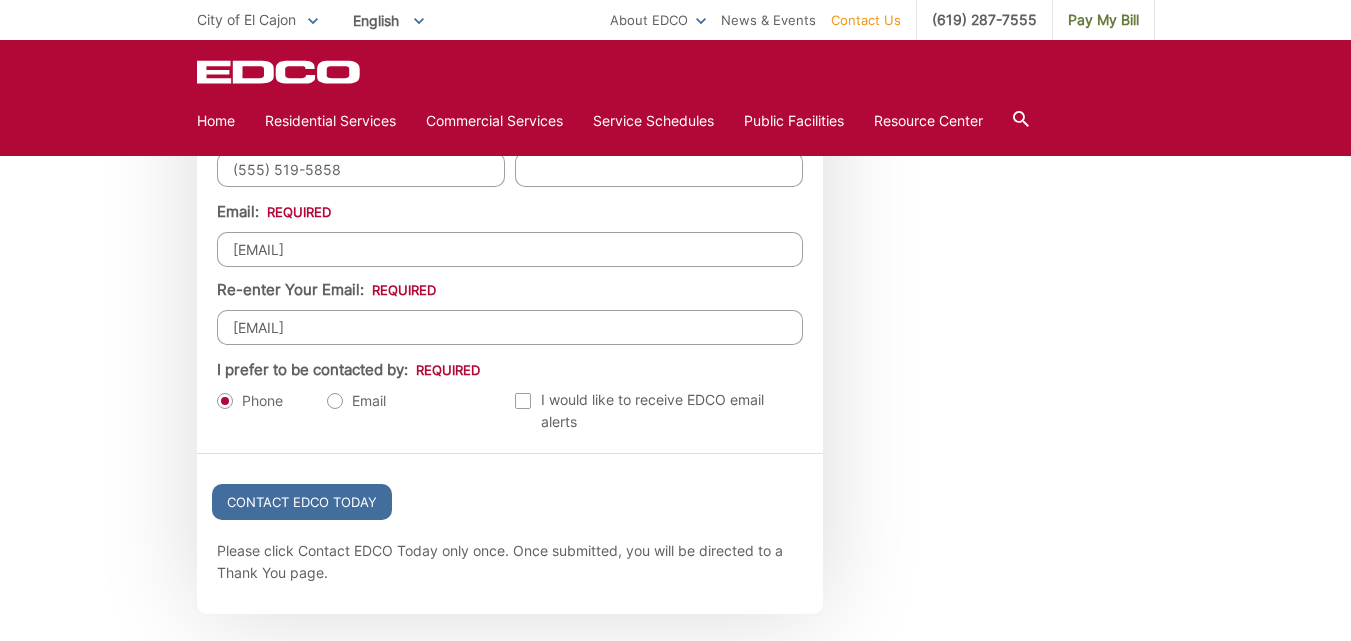 type on "[EMAIL]" 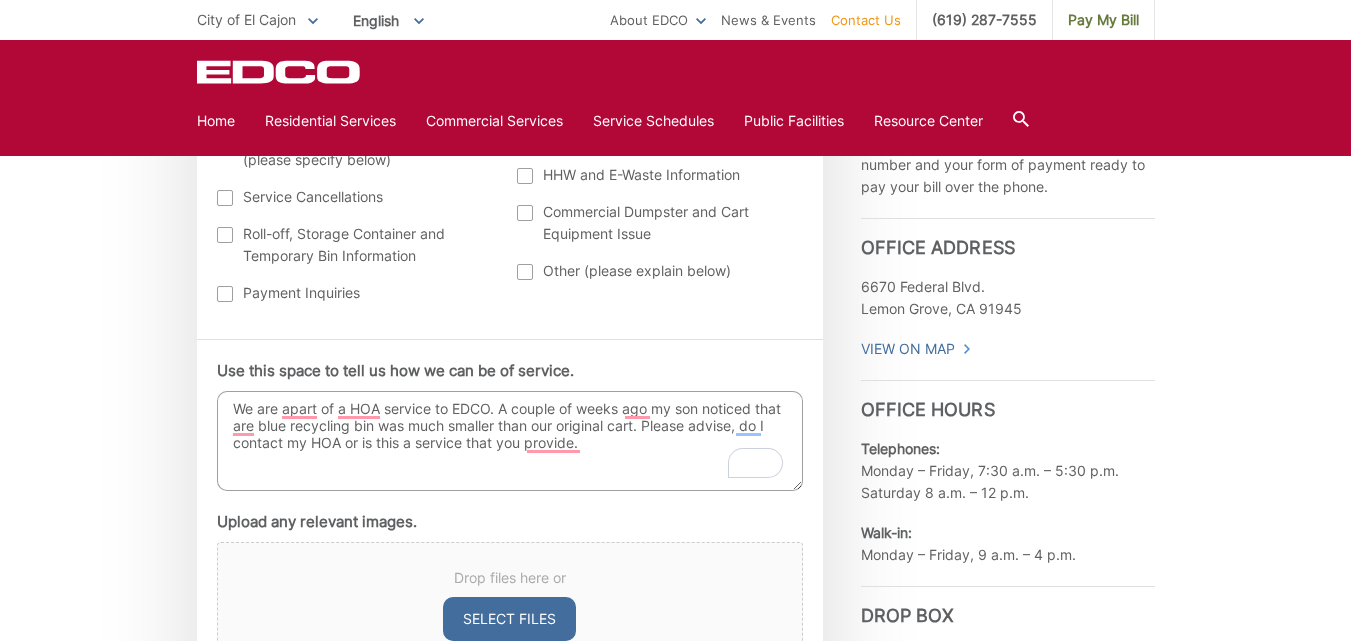 scroll, scrollTop: 958, scrollLeft: 0, axis: vertical 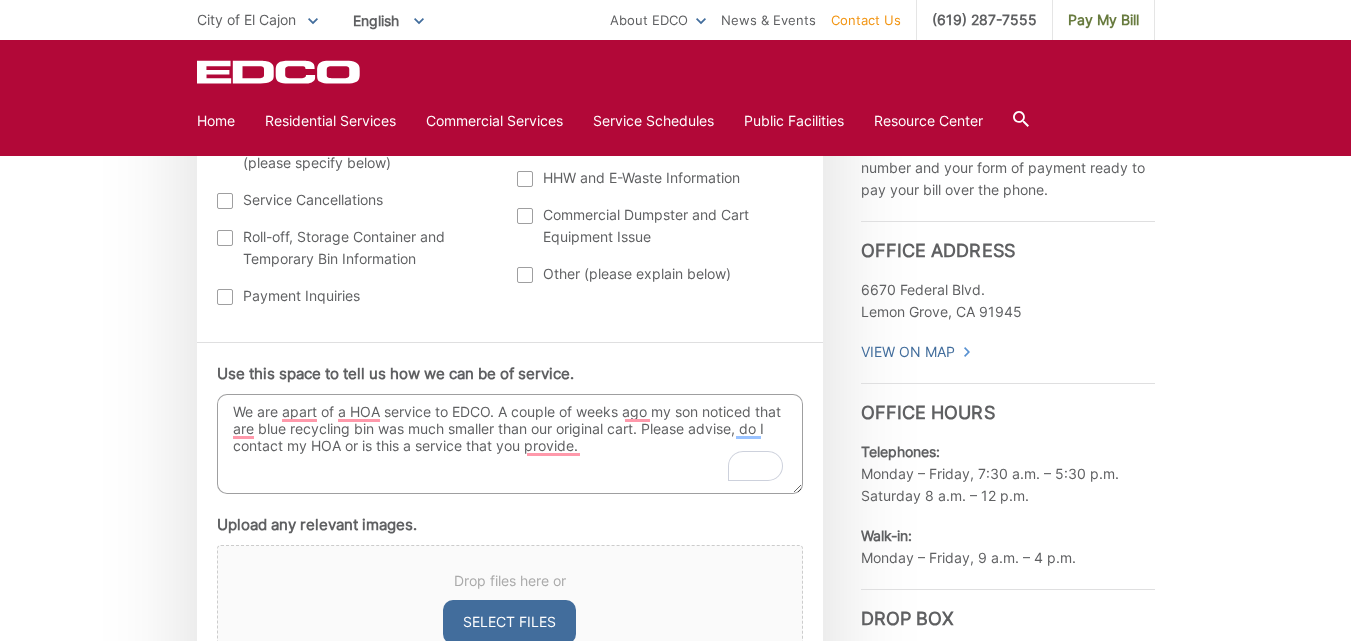 click on "We are apart of a HOA service to EDCO. A couple of weeks ago my son noticed that are blue recycling bin was much smaller than our original cart. Please advise, do I contact my HOA or is this a service that you provide." at bounding box center (510, 444) 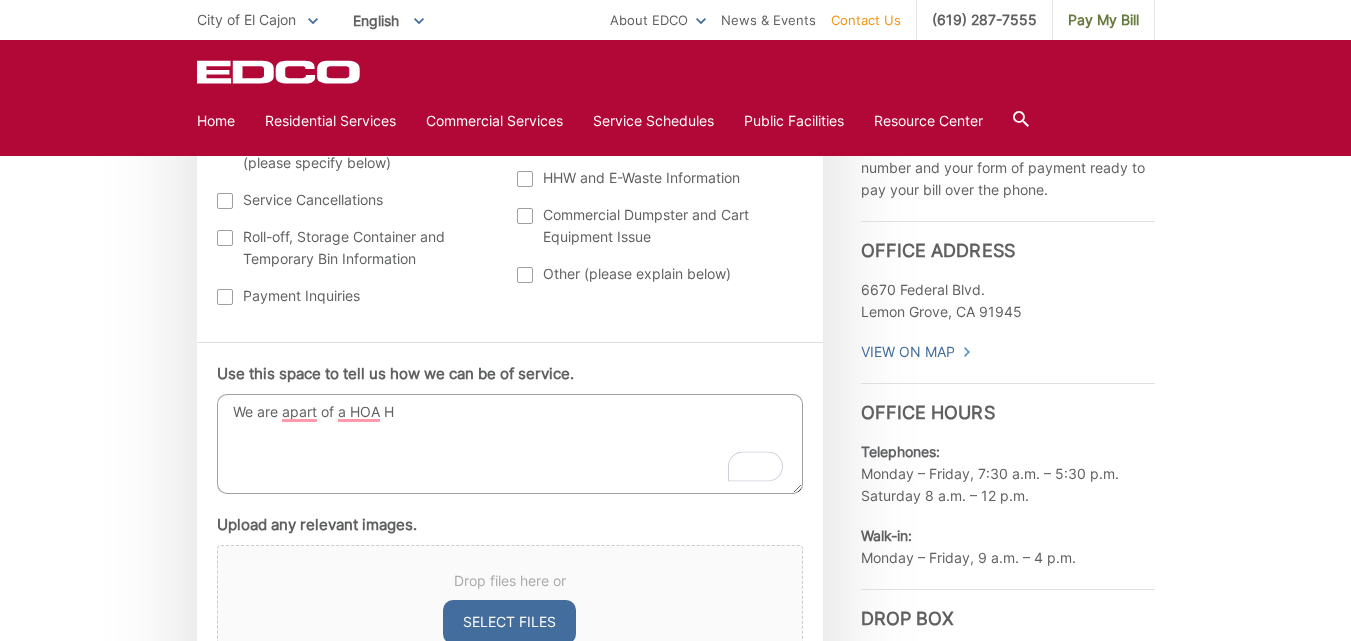 click on "Use this space to tell us how we can be of service. We are apart of a HOA H Upload any relevant images.
Drop files here or
Select files
Accepted file types: jpg, jpeg, png, Max. file size: 5 MB, Max. files: 5." at bounding box center (510, 535) 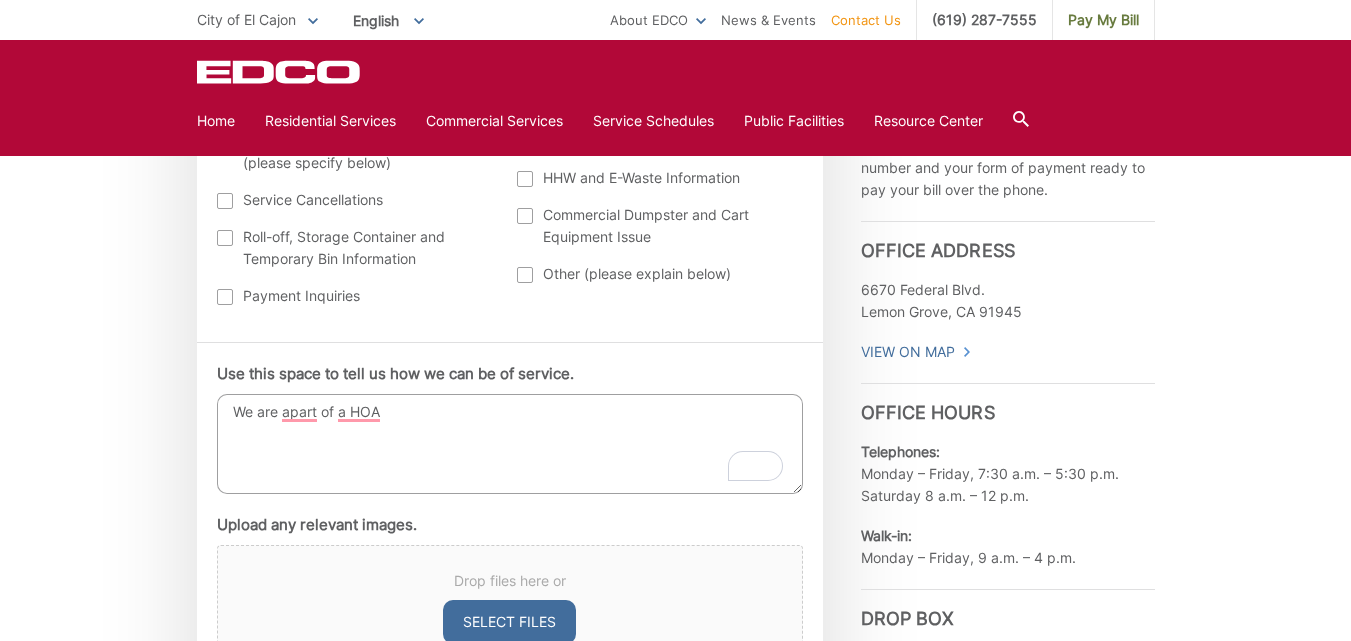 click on "We are apart of a HOA" at bounding box center (510, 444) 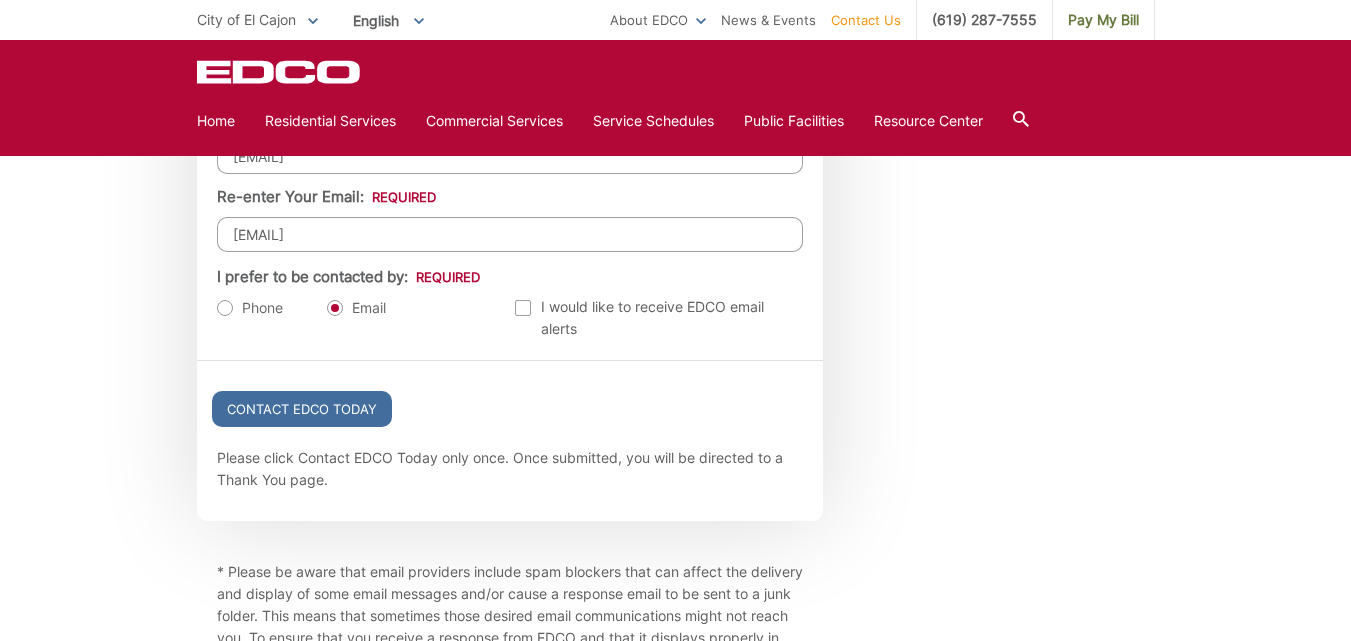 scroll, scrollTop: 2278, scrollLeft: 0, axis: vertical 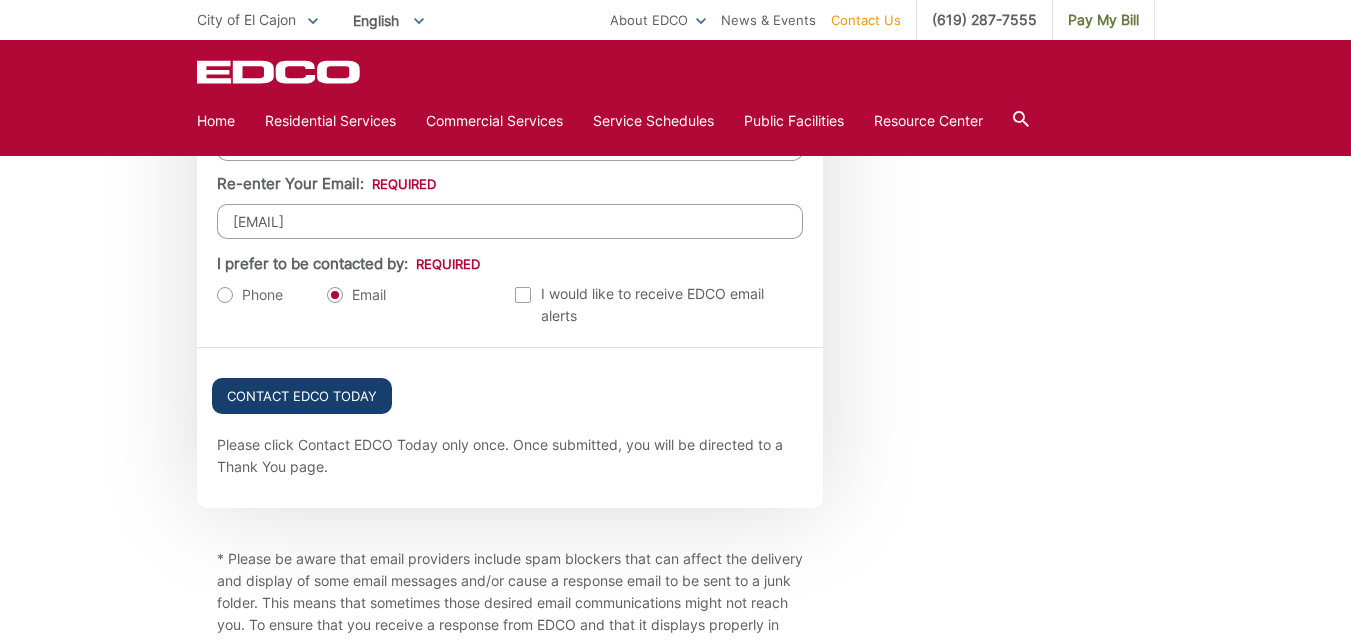 type on "We are apart of a HOA (Fuerte Knolls, Lot 6). We have noticed in the pass couple of weeks that our recycling bin has been replaced with a much smaller one. Please advise, is this an issue that I would contact our HOA for or is this a service you would provide. Thank you." 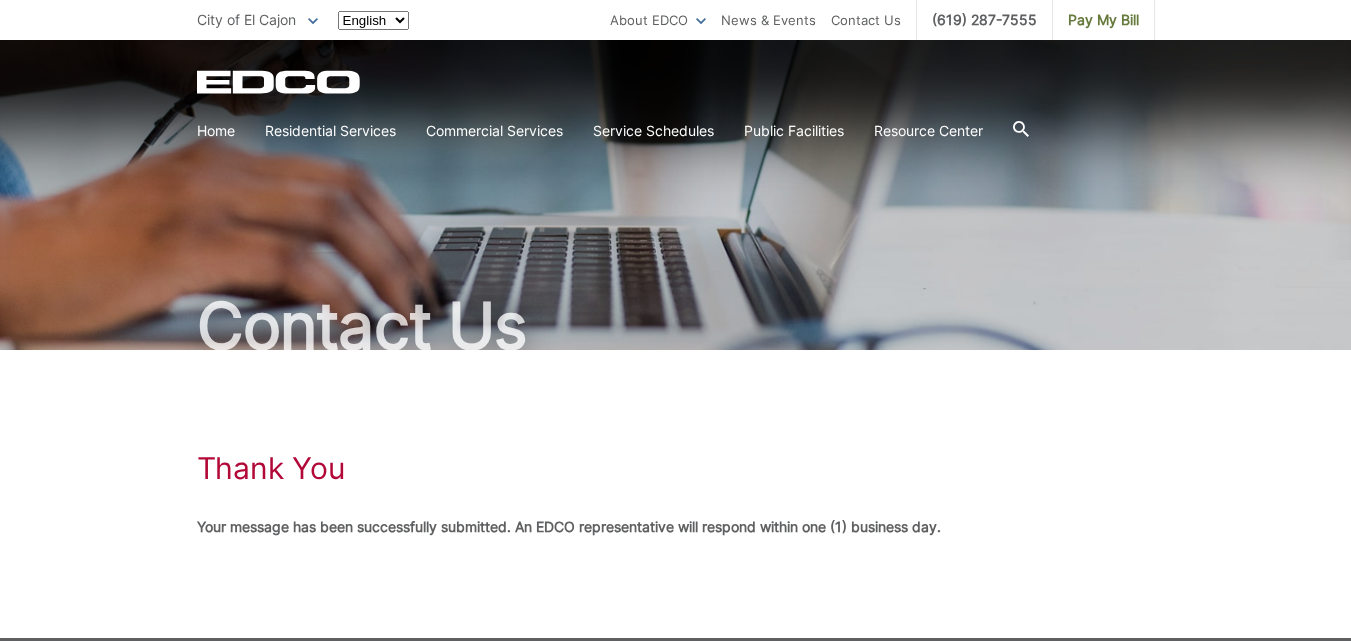 scroll, scrollTop: 0, scrollLeft: 0, axis: both 